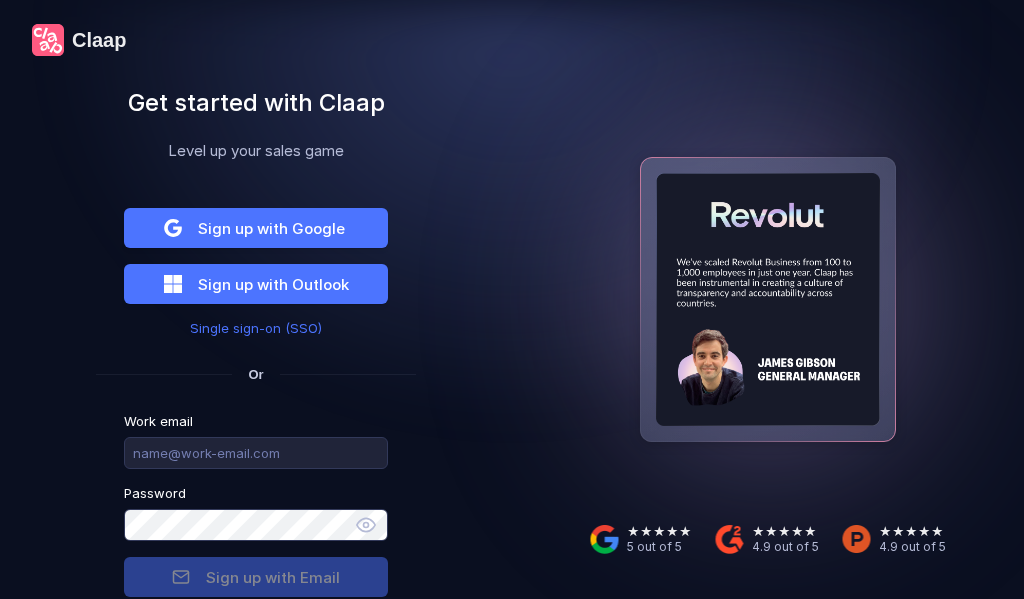 scroll, scrollTop: 0, scrollLeft: 0, axis: both 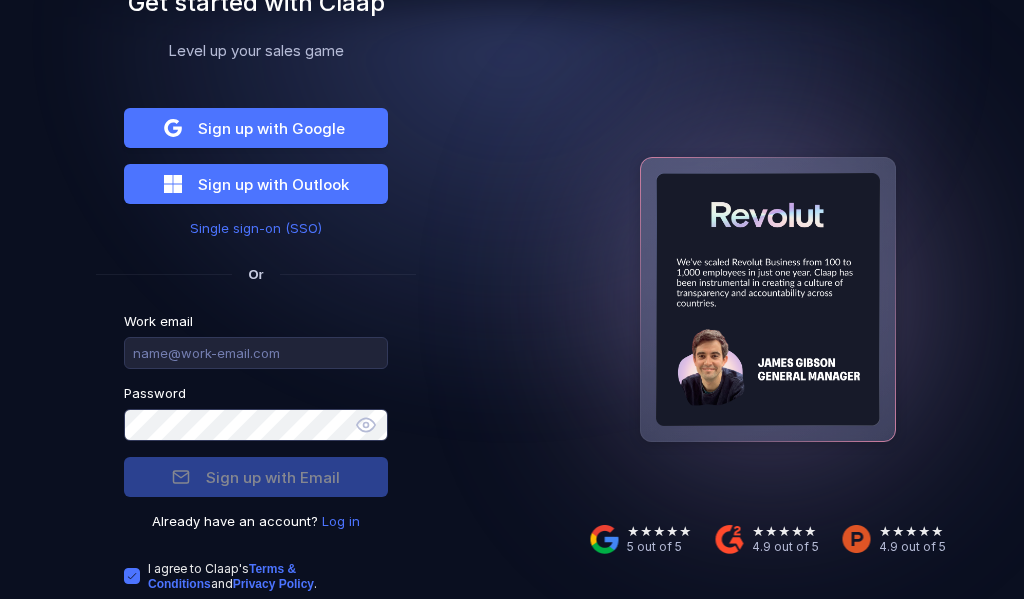 click on "Log in" at bounding box center [341, 521] 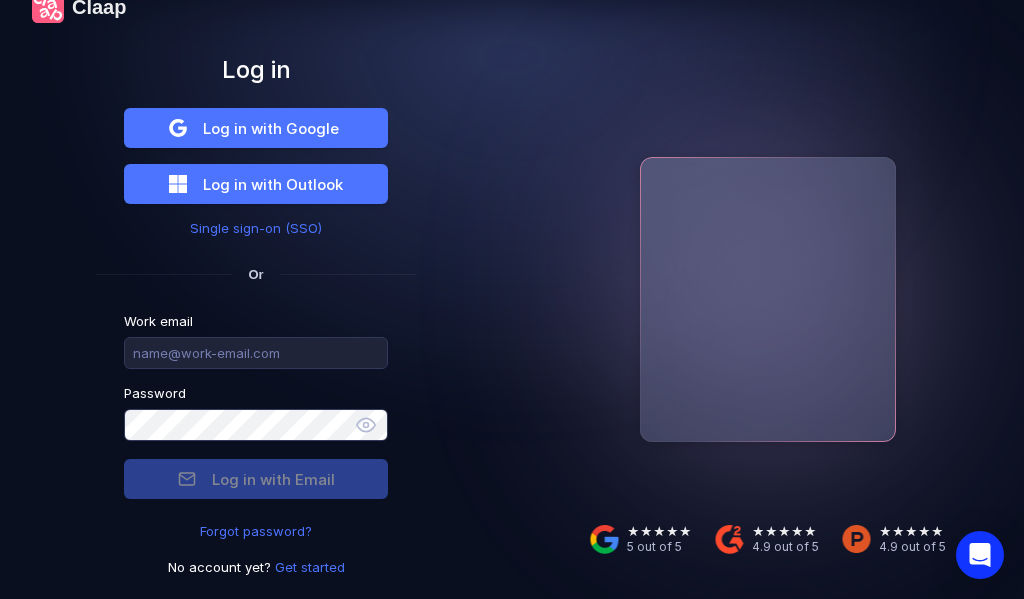 scroll, scrollTop: 33, scrollLeft: 0, axis: vertical 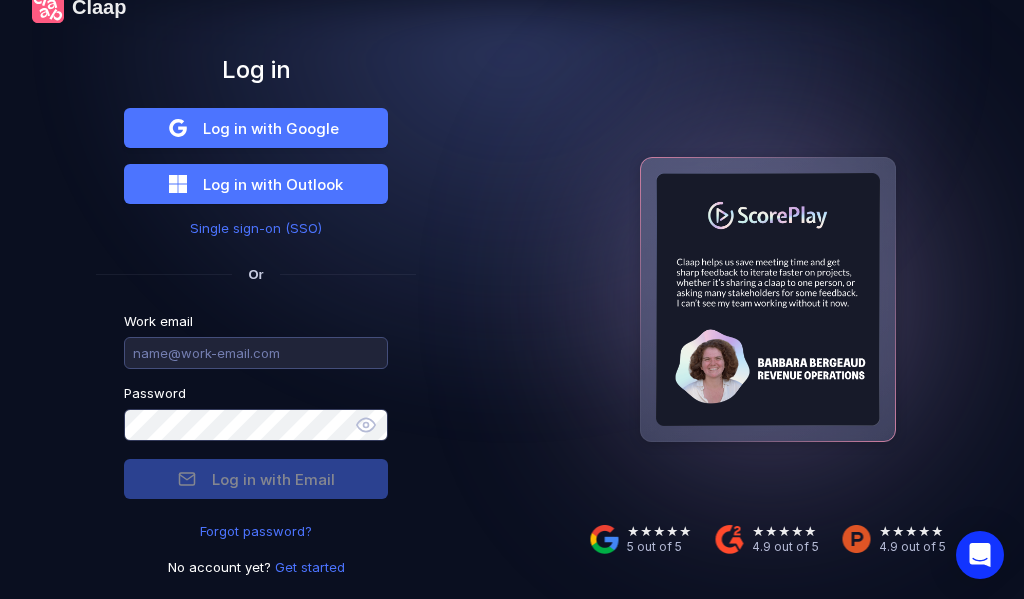 click at bounding box center (256, 353) 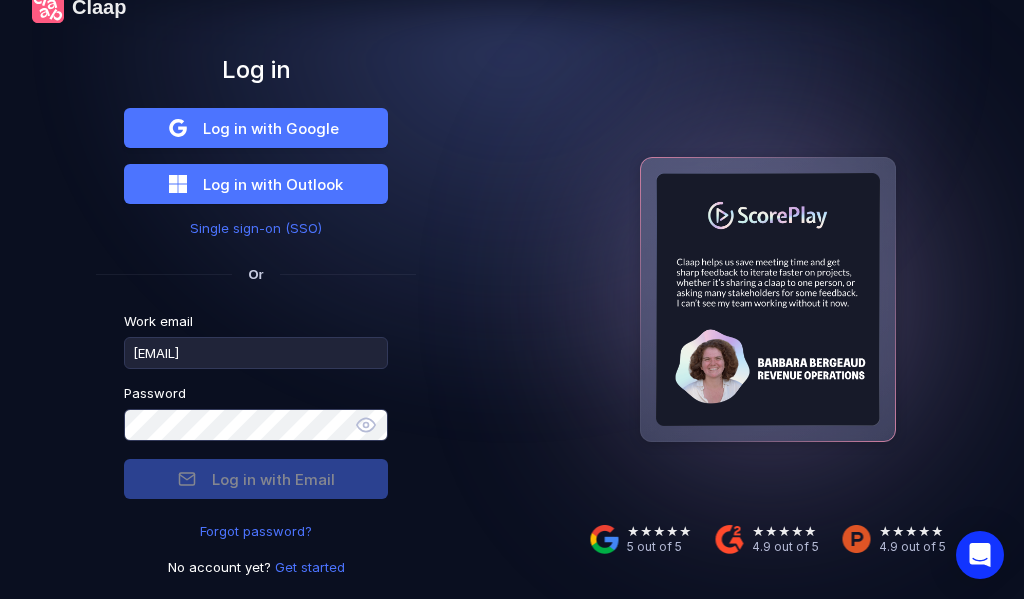 type on "[EMAIL]" 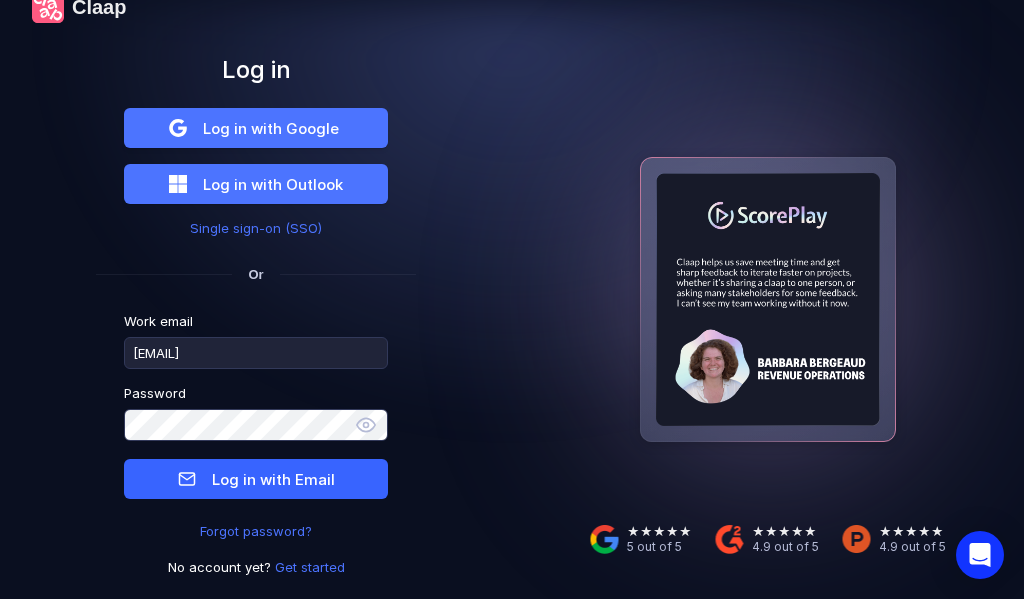 click on "Log in with Email" at bounding box center (273, 479) 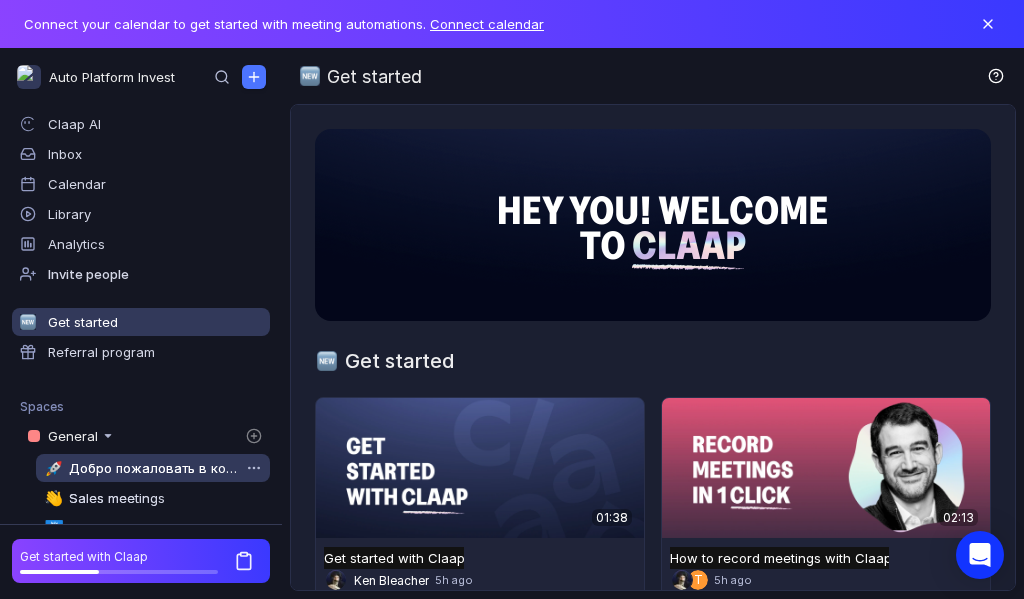 click on "Добро пожаловать в команду" at bounding box center [154, 468] 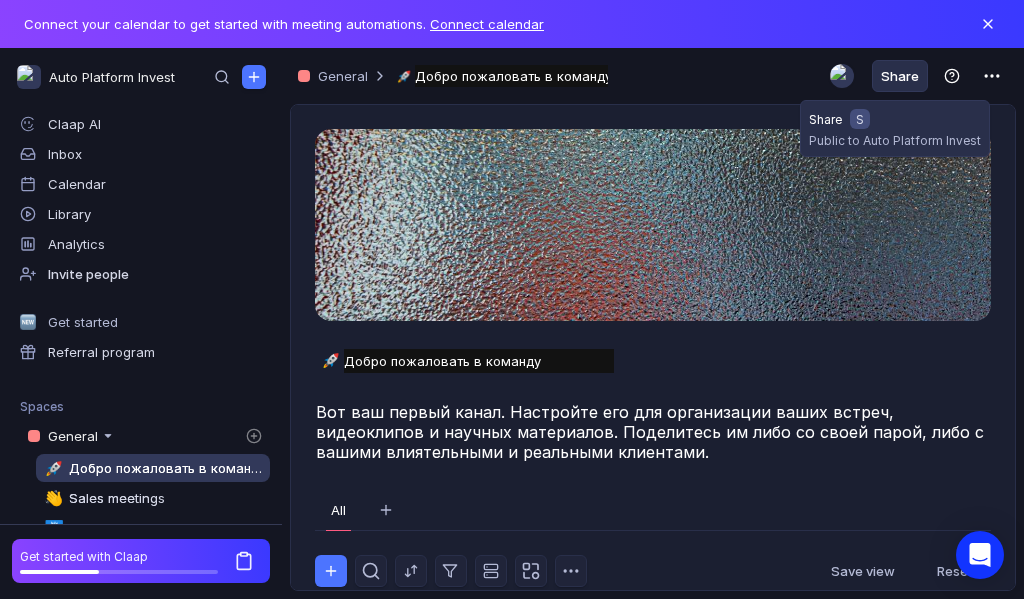 click on "Share" at bounding box center [900, 76] 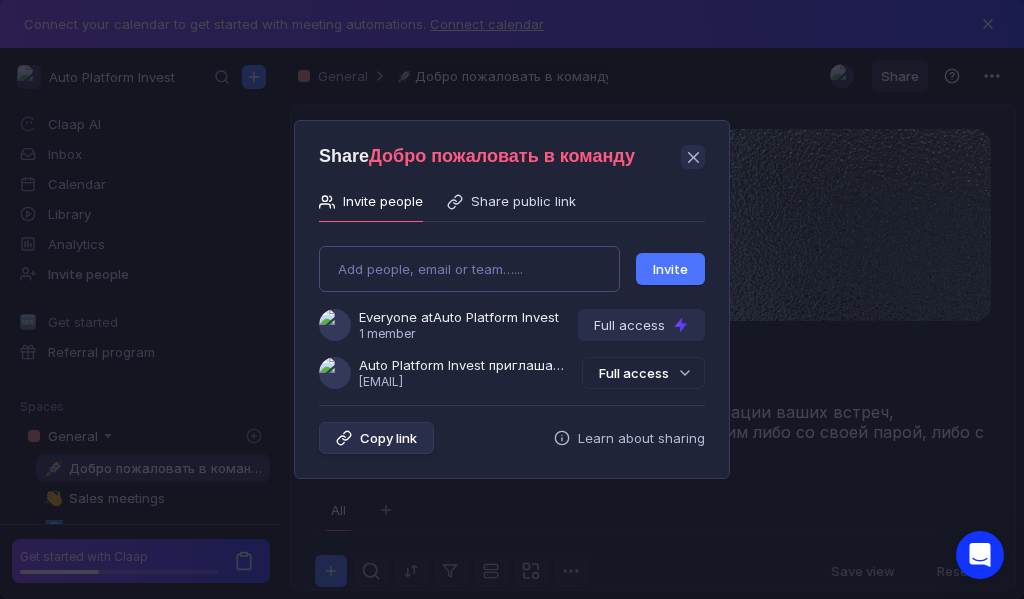 click on "Add people, email or team…... Invite Everyone at Auto Platform Invest 1 member Full access Auto Platform Invest приглашает Вас в команду [EMAIL] Full access" at bounding box center (512, 309) 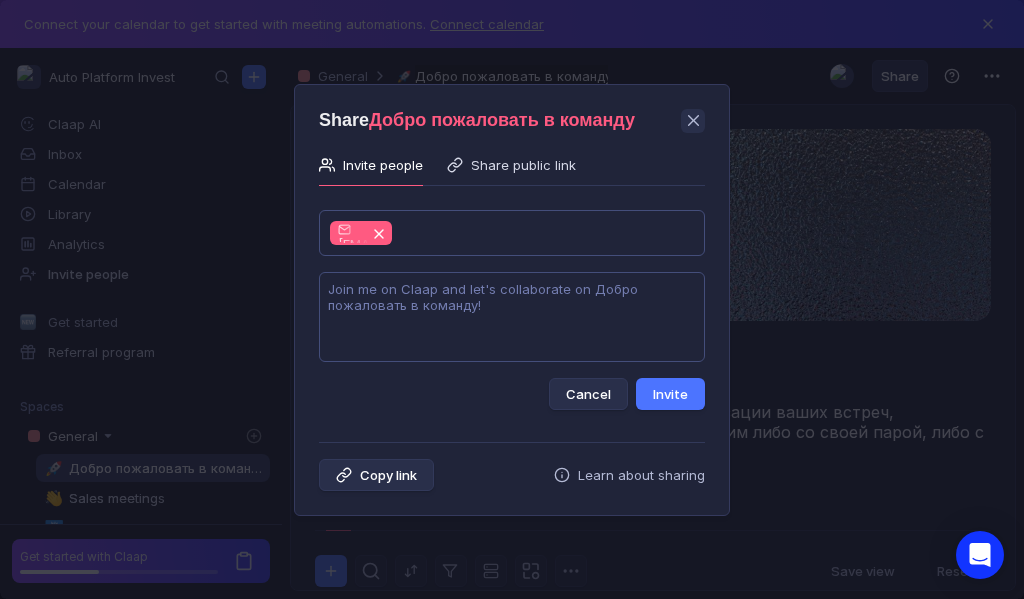 click at bounding box center (512, 317) 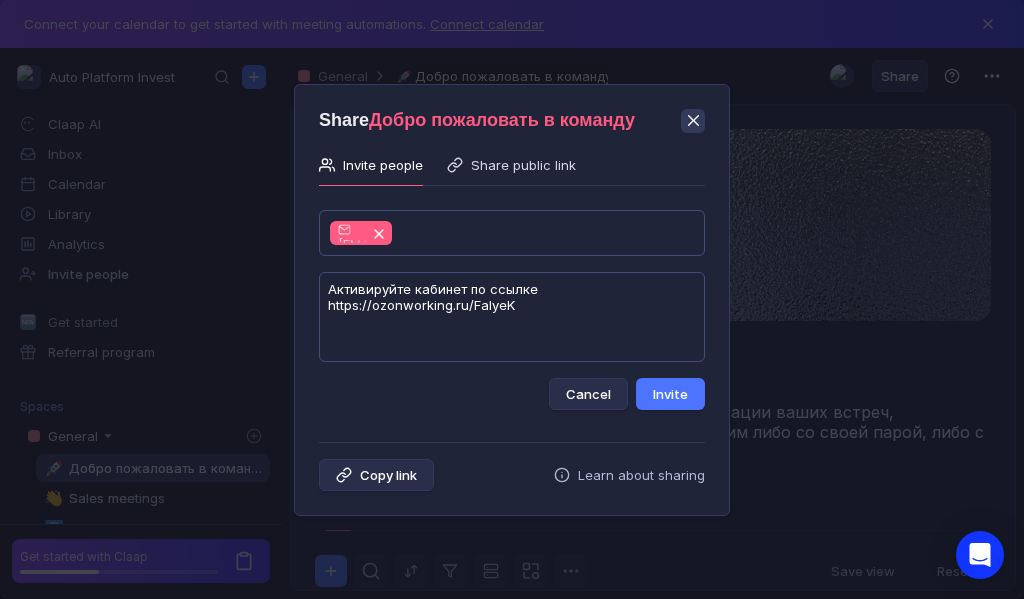 type on "Активируйте кабинет по ссылке https://ozonworking.ru/FalyeK" 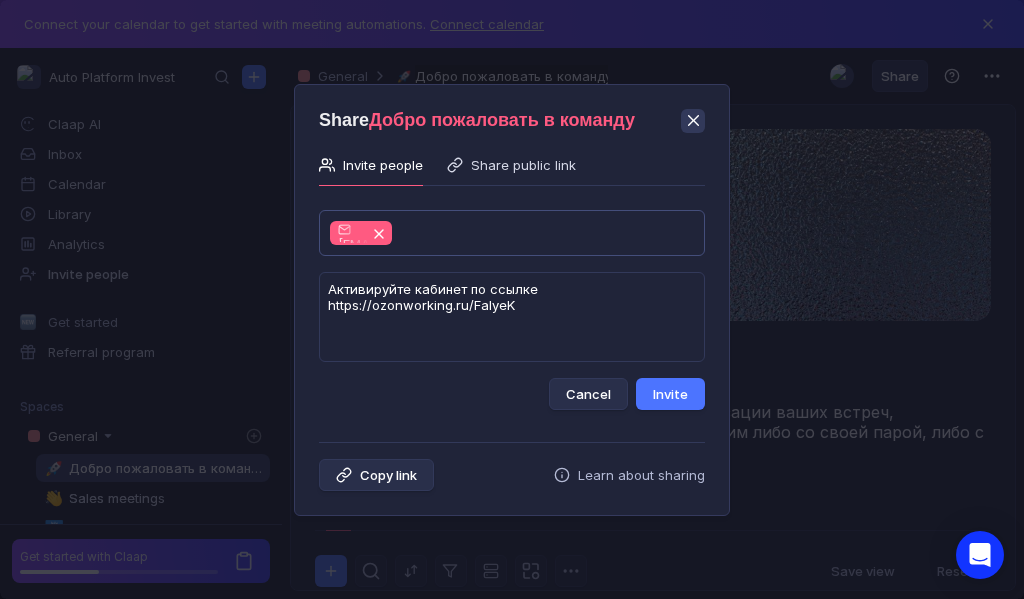 click at bounding box center (692, 120) 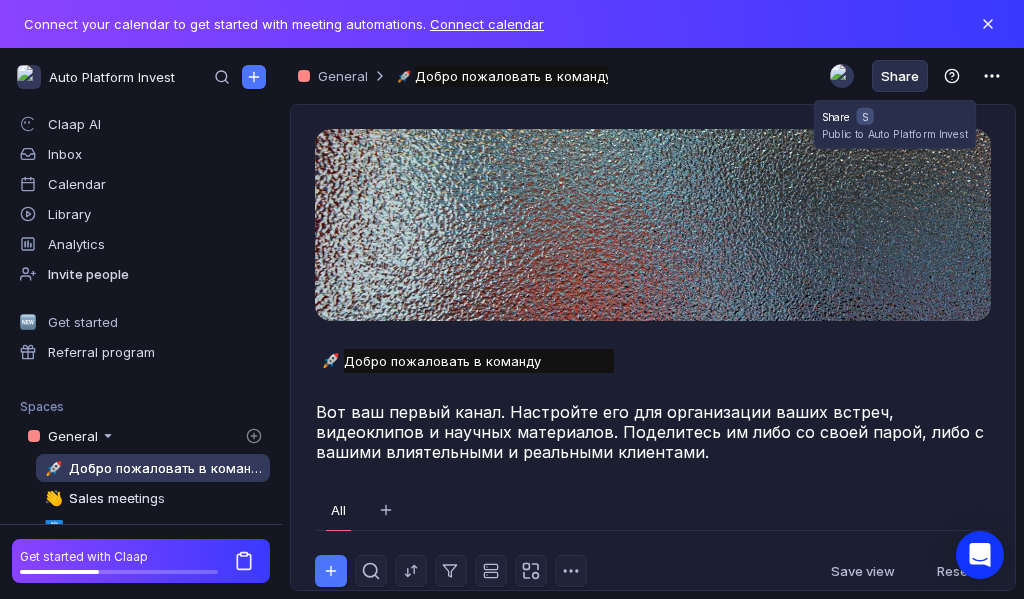 click on "Share" at bounding box center [900, 76] 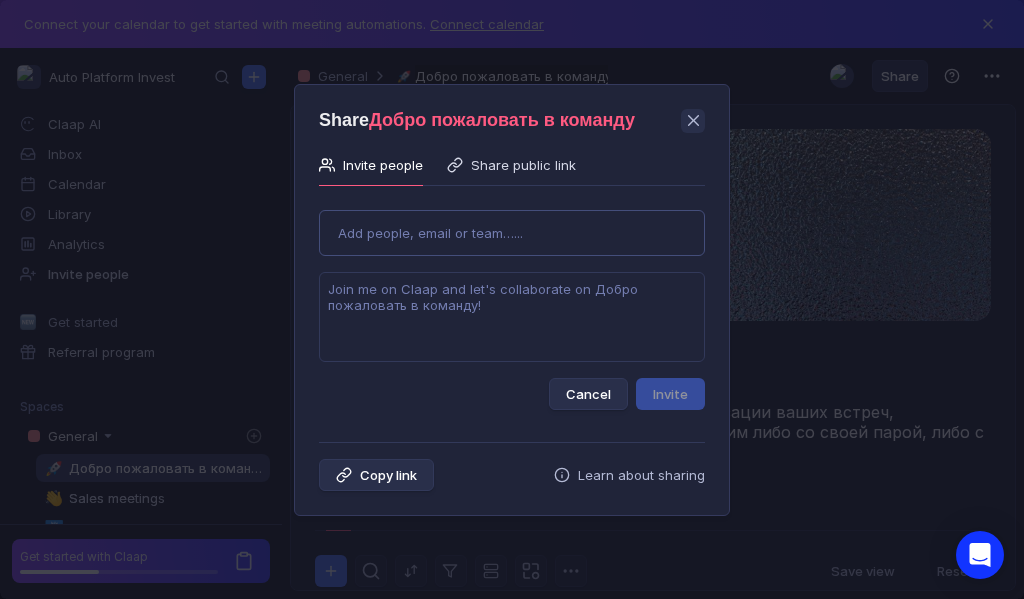 click on "Use Up and Down to choose options, press Enter to select the currently focused option, press Escape to exit the menu, press Tab to select the option and exit the menu. Add people, email or team…... Cancel Invite" at bounding box center (512, 302) 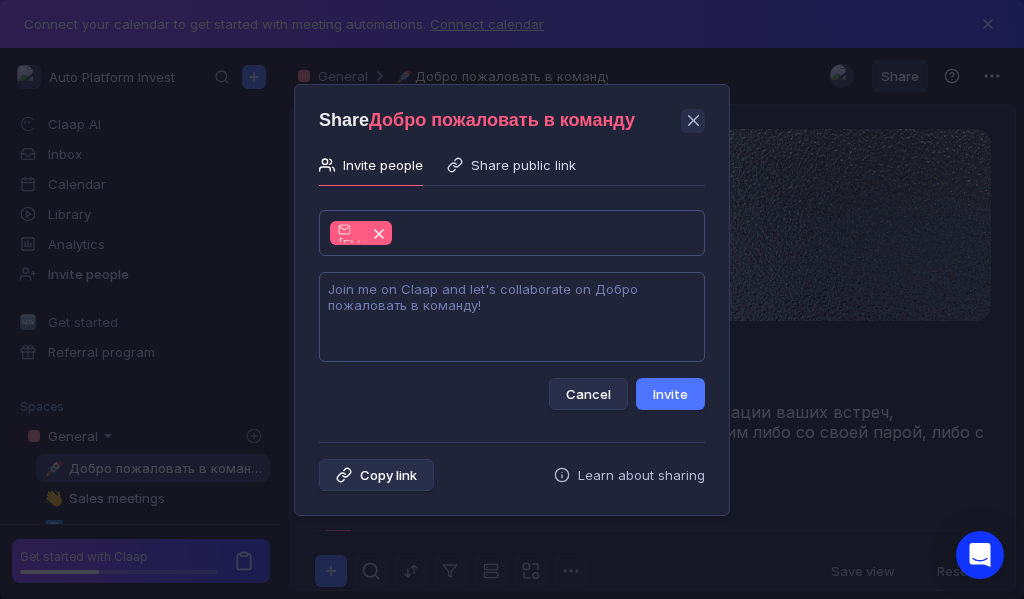 click at bounding box center (512, 317) 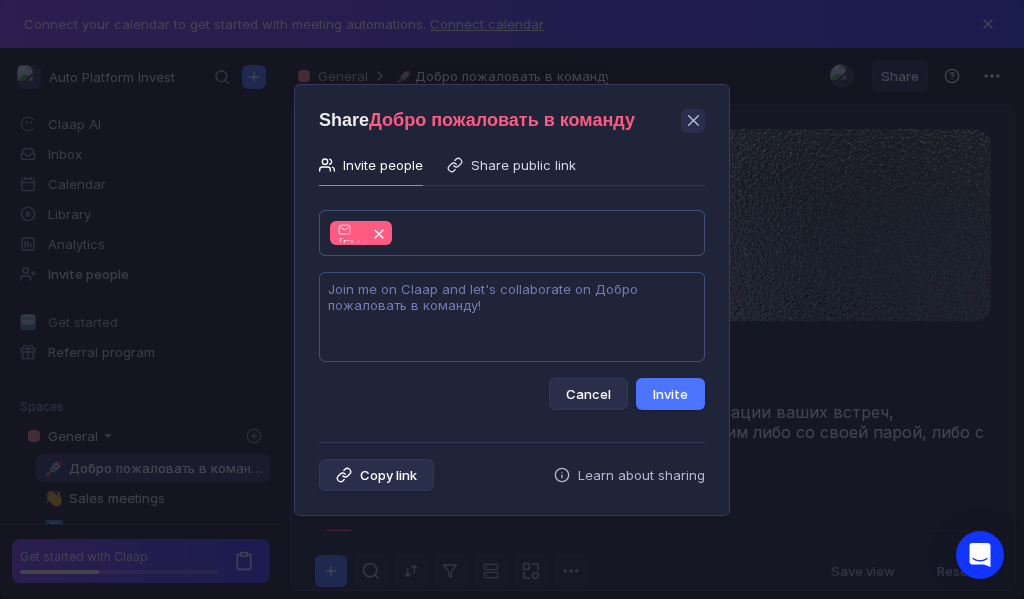 click at bounding box center [512, 317] 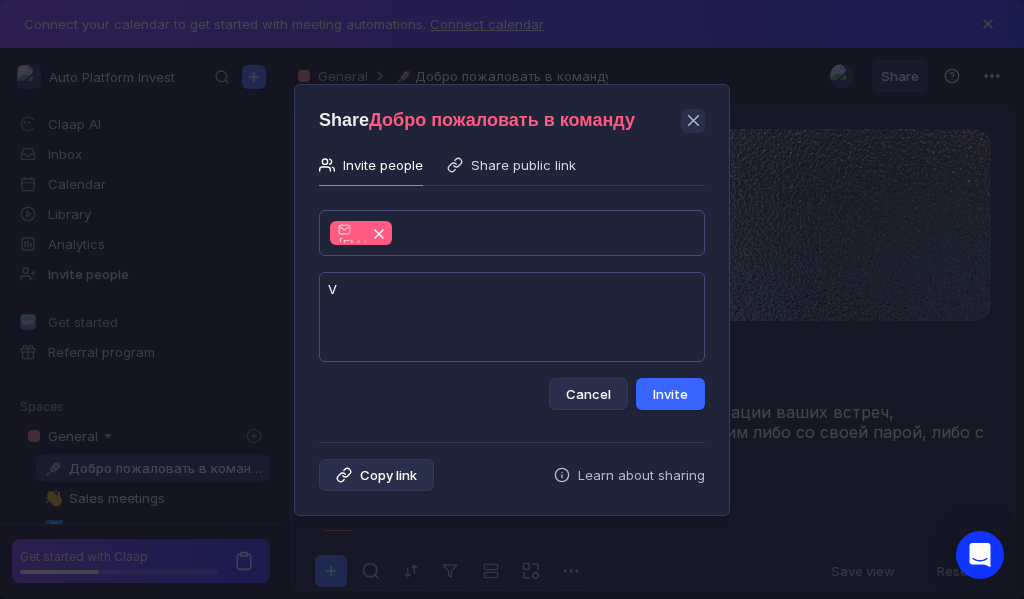 type on "V" 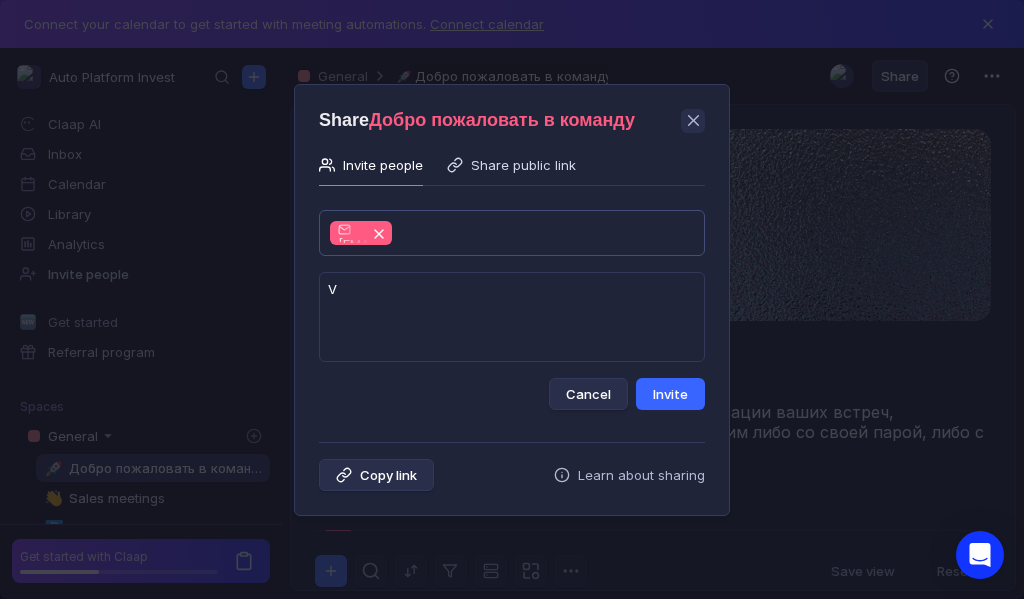 click on "Invite" at bounding box center [670, 394] 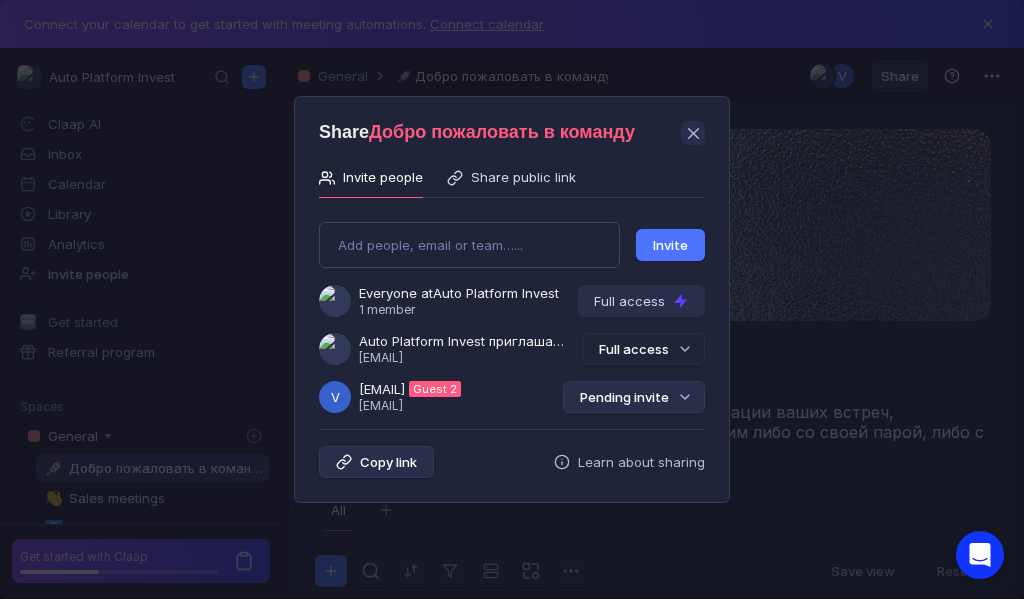 click on "Pending invite" at bounding box center (634, 397) 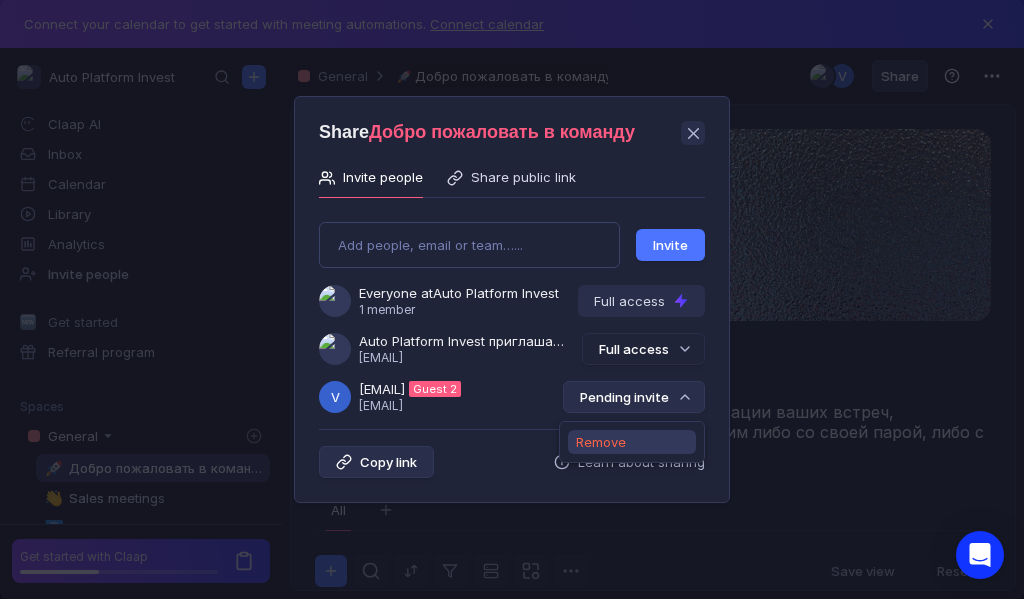 click on "Remove" at bounding box center (601, 442) 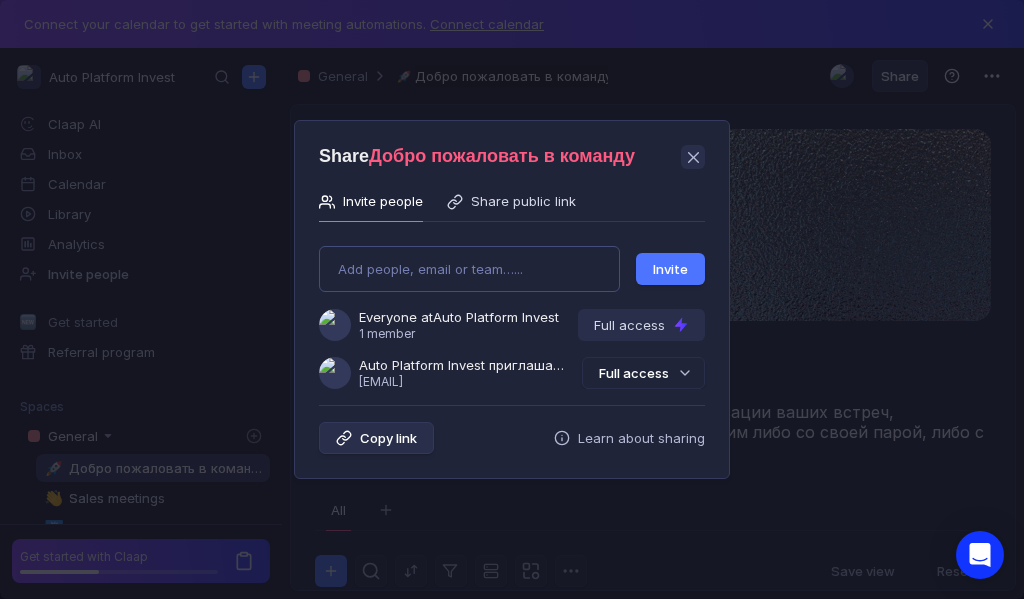 click on "Add people, email or team…... Invite Everyone at Auto Platform Invest 1 member Full access Auto Platform Invest приглашает Вас в команду [EMAIL] Full access" at bounding box center (512, 309) 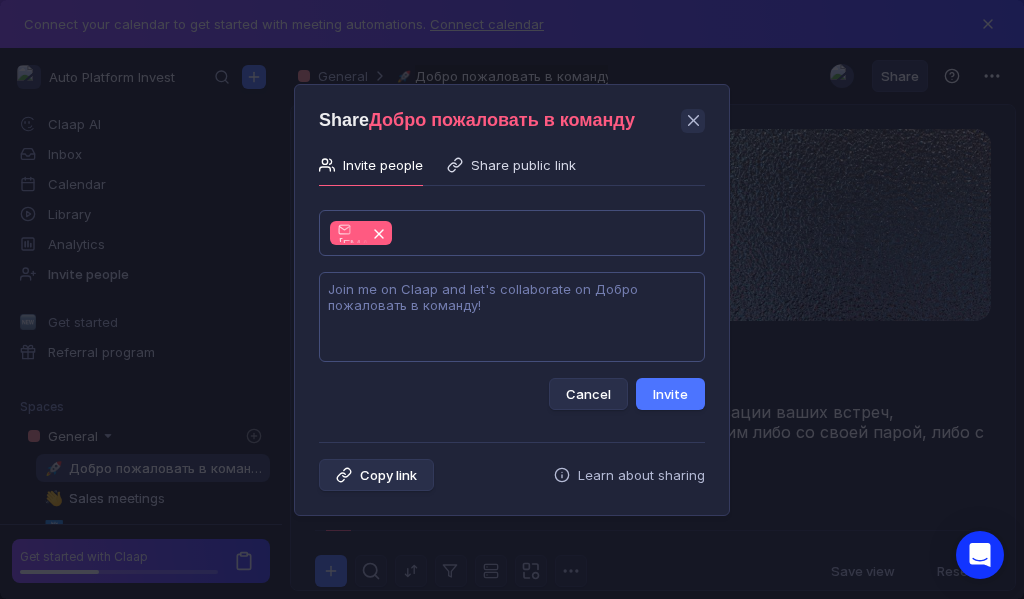 click at bounding box center [512, 317] 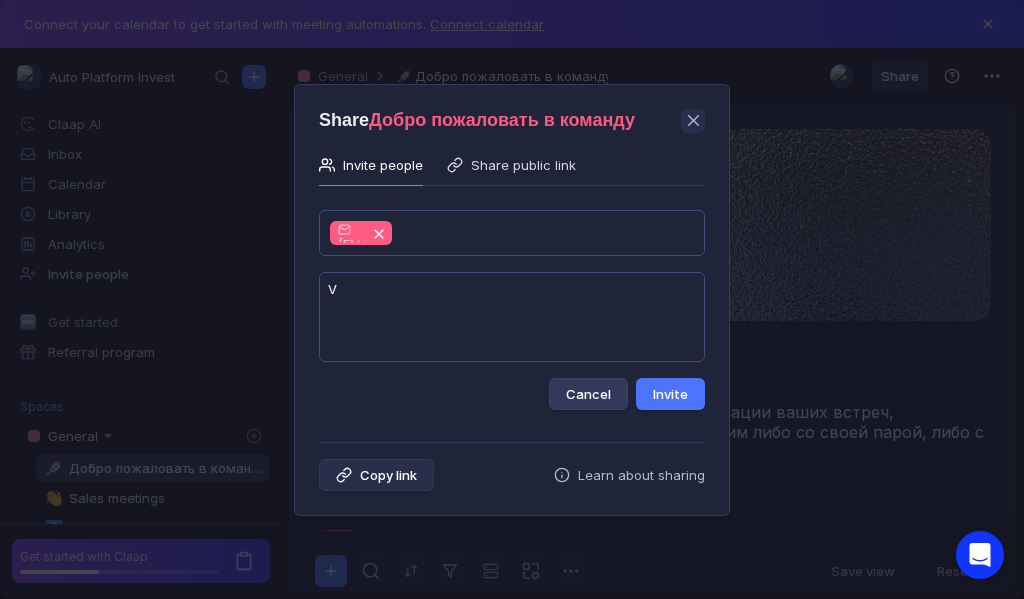 type on "V" 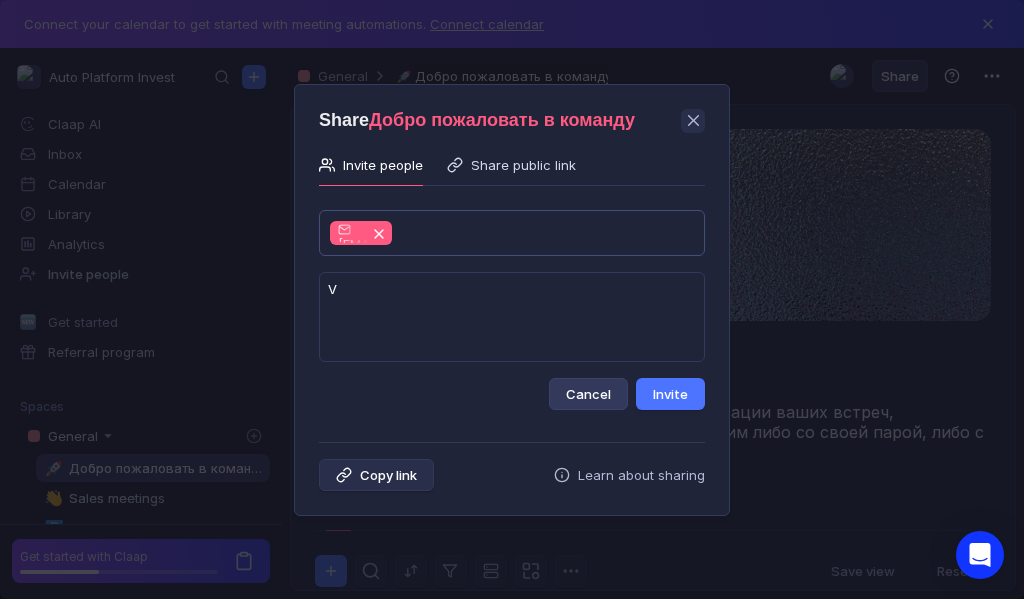 click on "Cancel" at bounding box center [588, 394] 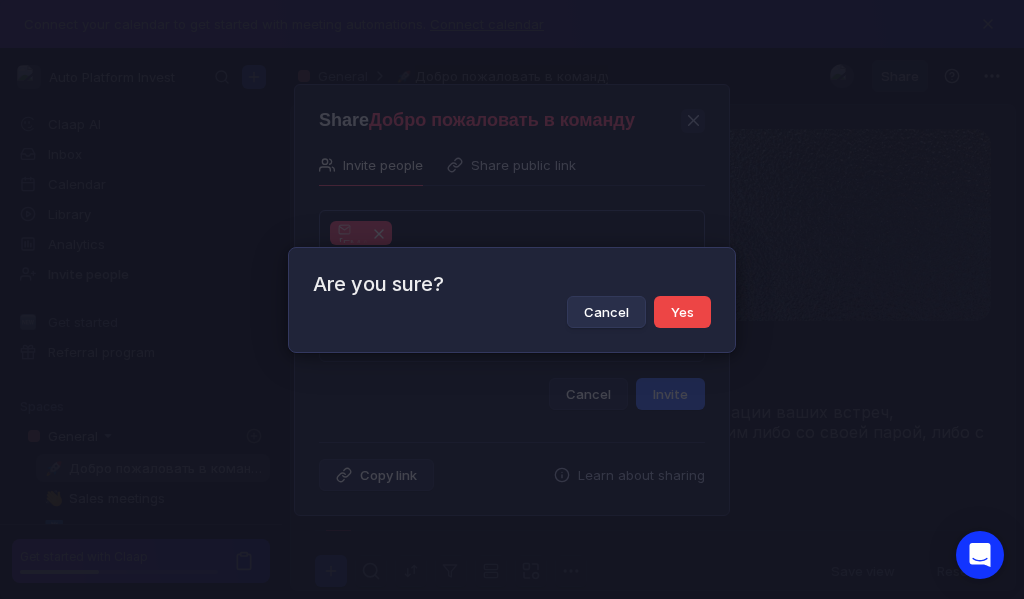 click on "Yes" at bounding box center [682, 312] 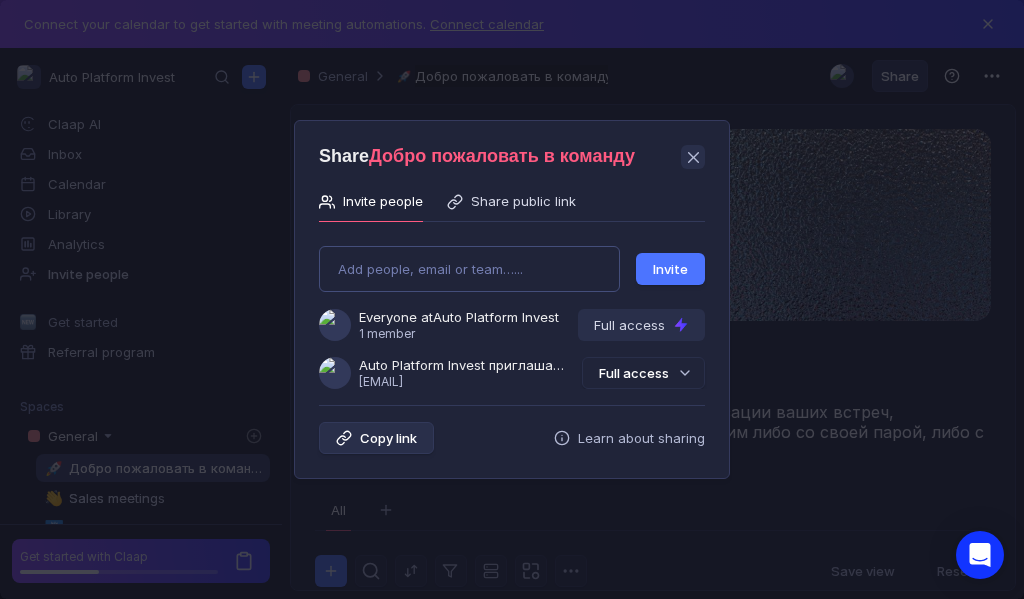 click on "Add people, email or team…... Invite Everyone at Auto Platform Invest 1 member Full access Auto Platform Invest приглашает Вас в команду [EMAIL] Full access" at bounding box center [512, 309] 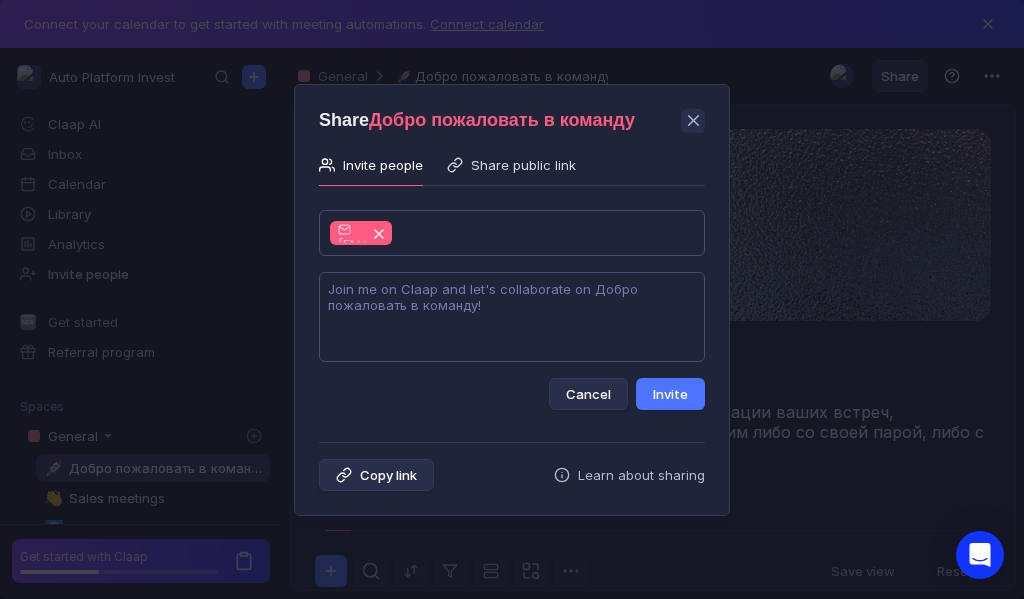 click at bounding box center [512, 317] 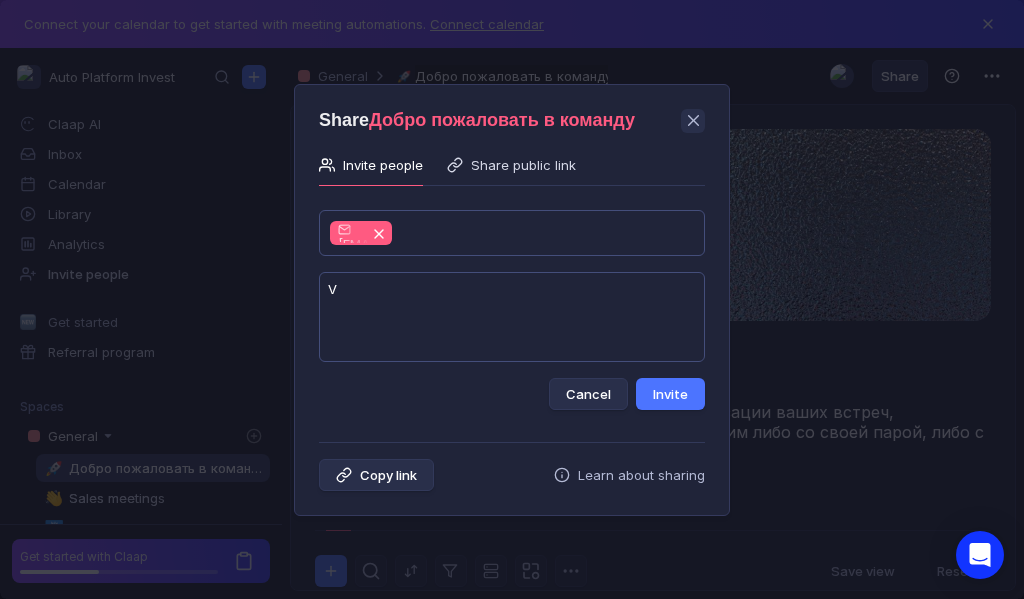click on "V" at bounding box center [512, 317] 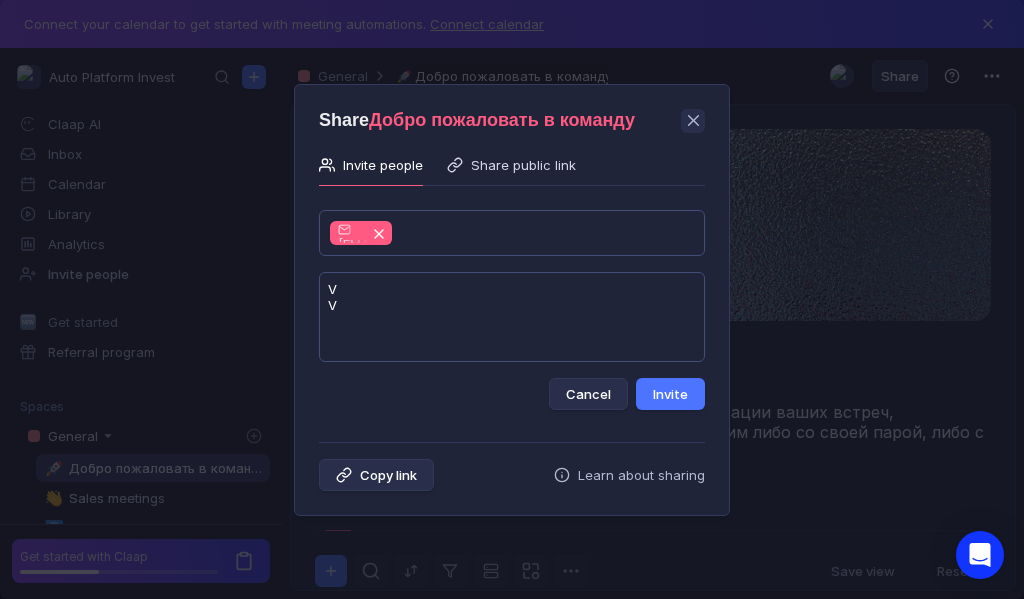 click on "V
V" at bounding box center [512, 317] 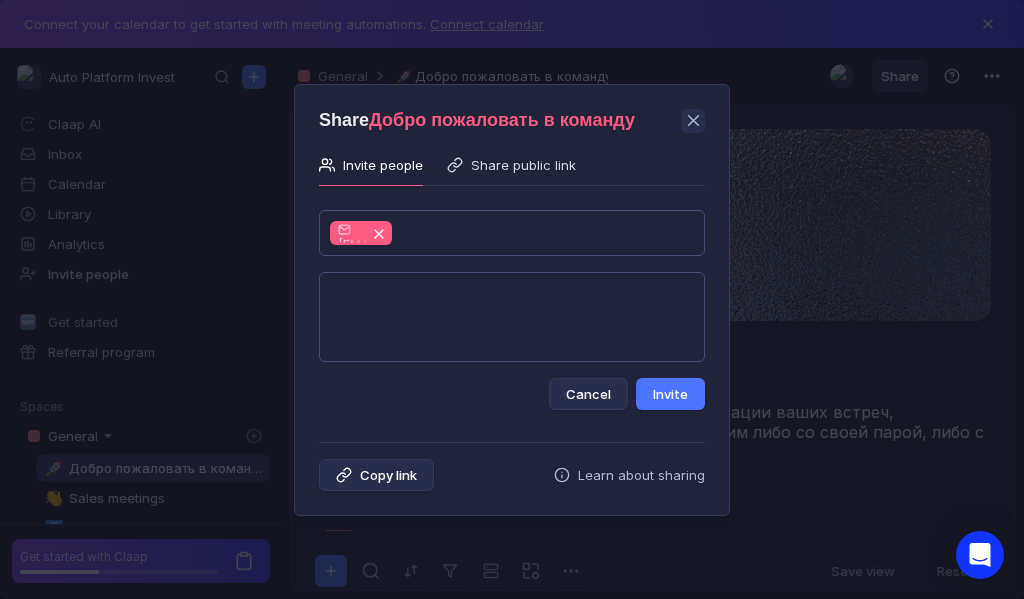 click at bounding box center [512, 317] 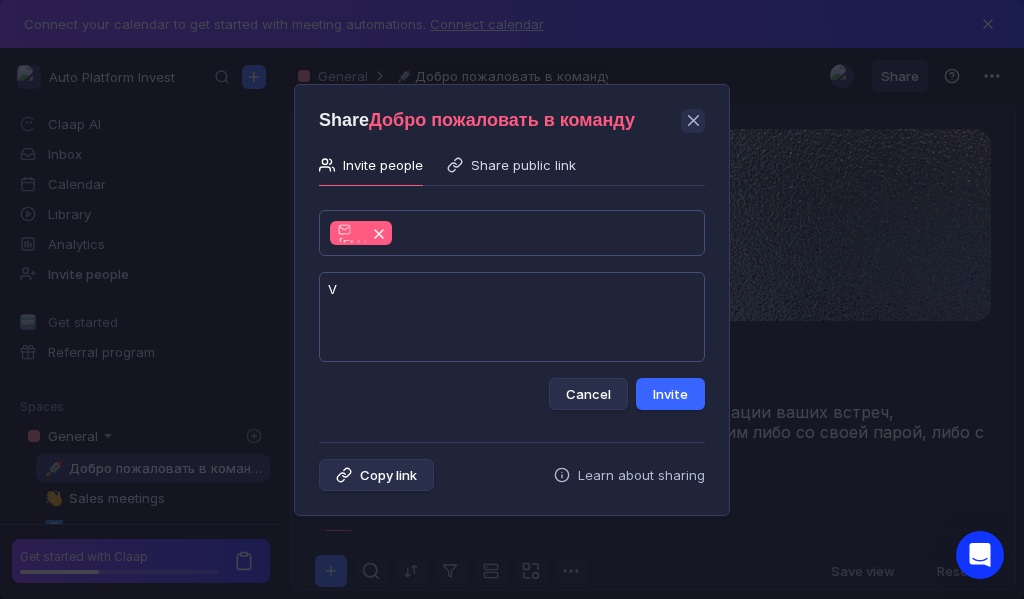 click on "V" at bounding box center [512, 317] 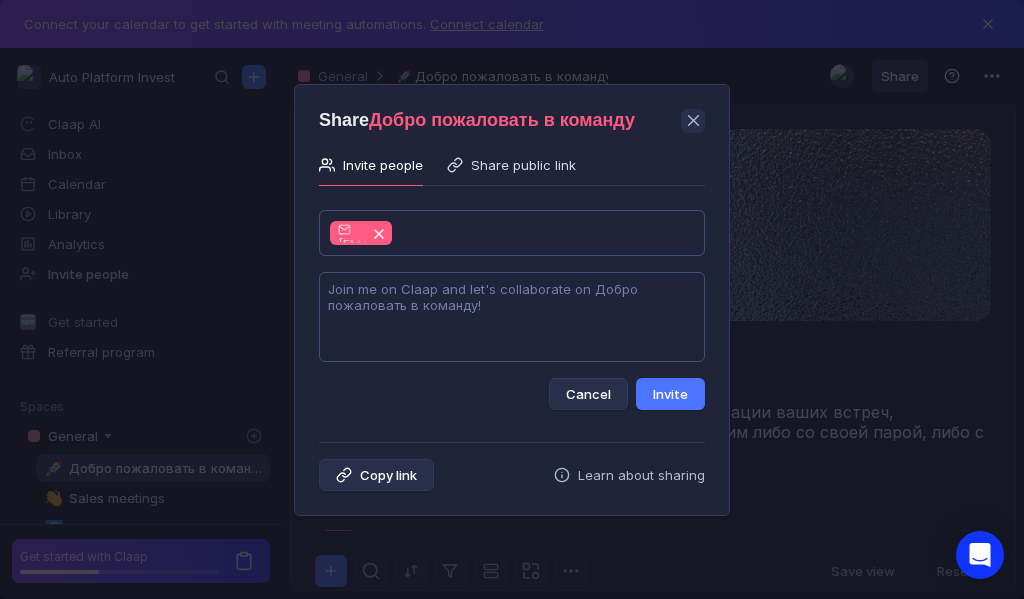 click at bounding box center [512, 317] 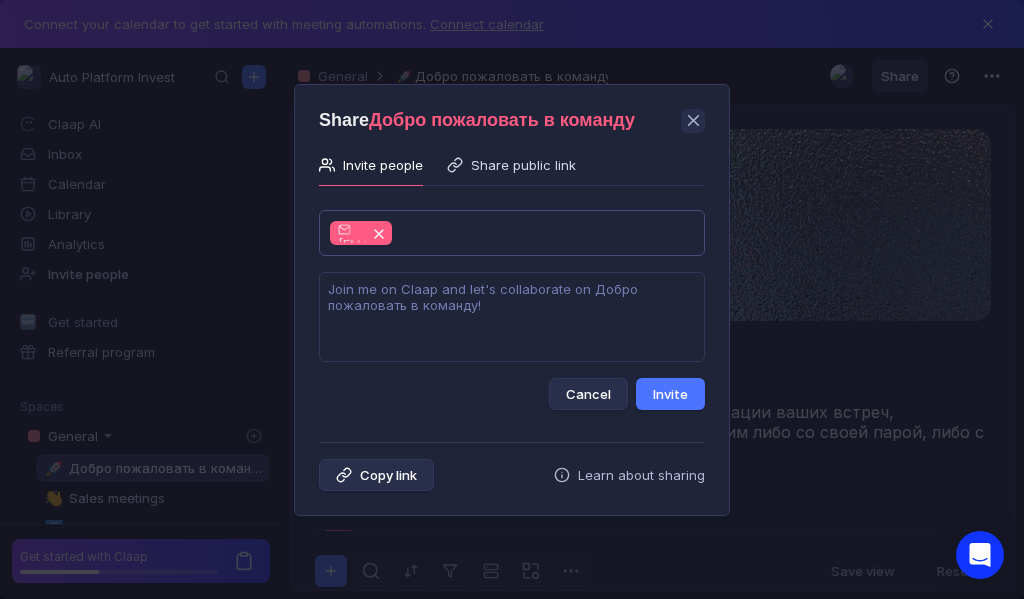 click on "Cancel Invite" at bounding box center (512, 394) 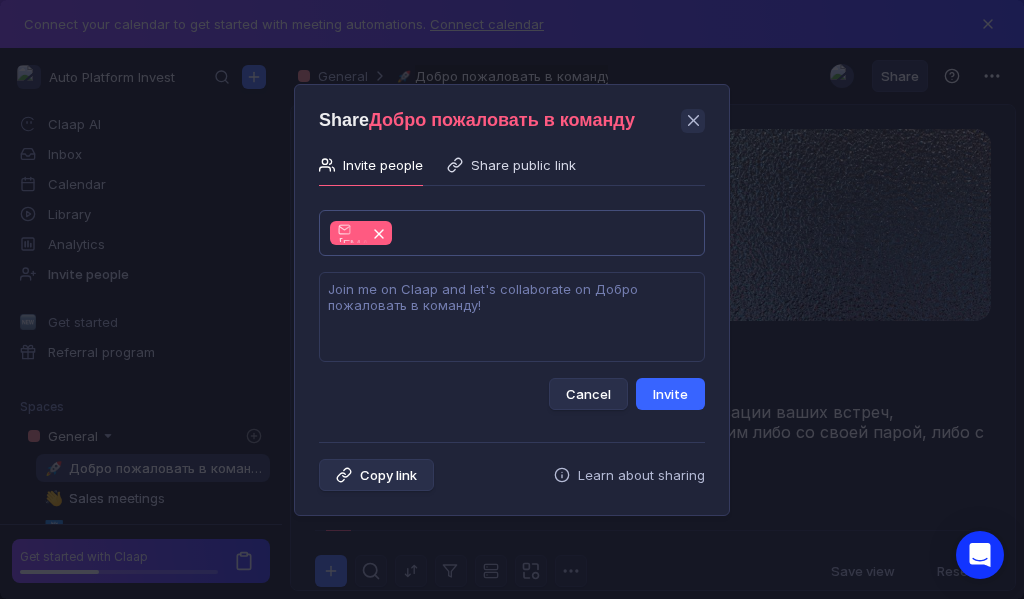 click on "Invite" at bounding box center (670, 394) 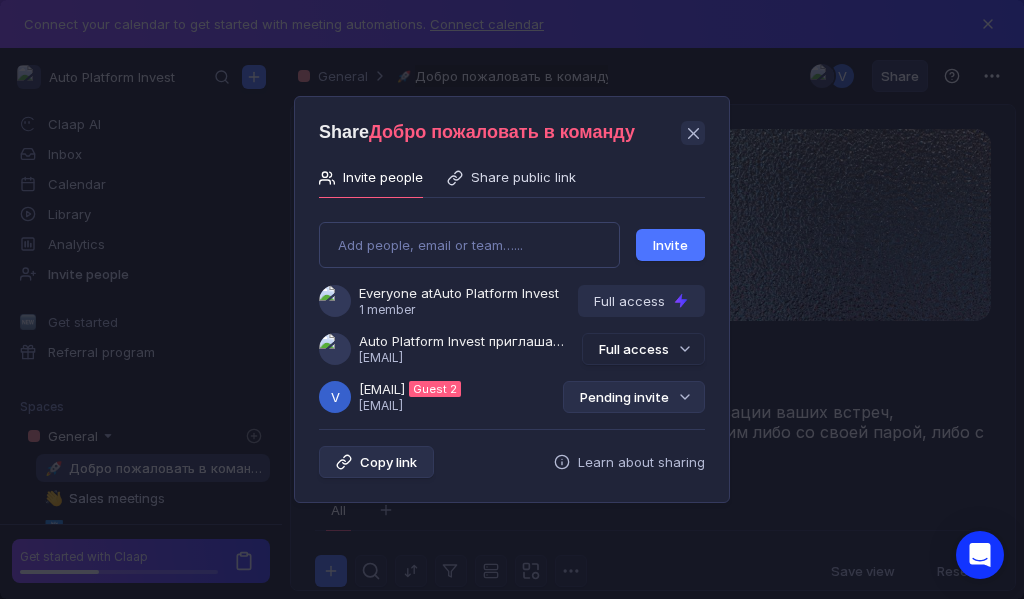 click on "Pending invite" at bounding box center [634, 397] 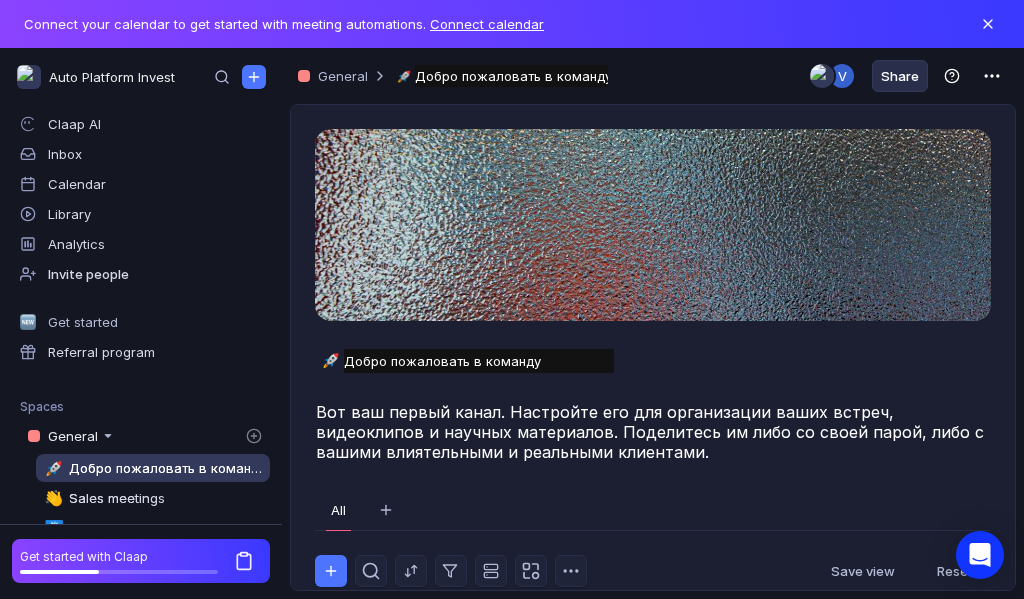 click on "Share" at bounding box center (900, 76) 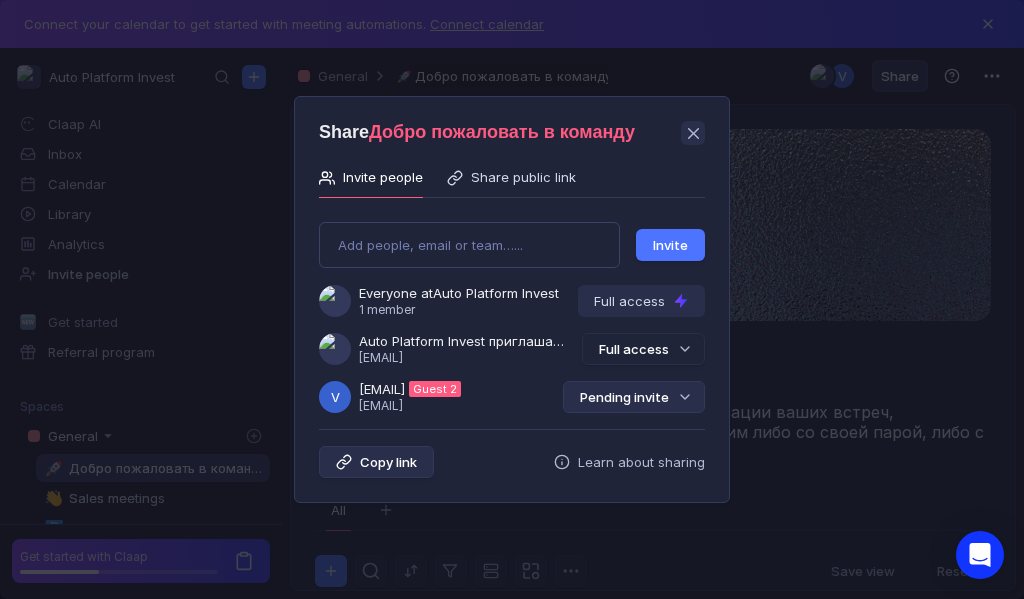 click on "Pending invite" at bounding box center [634, 397] 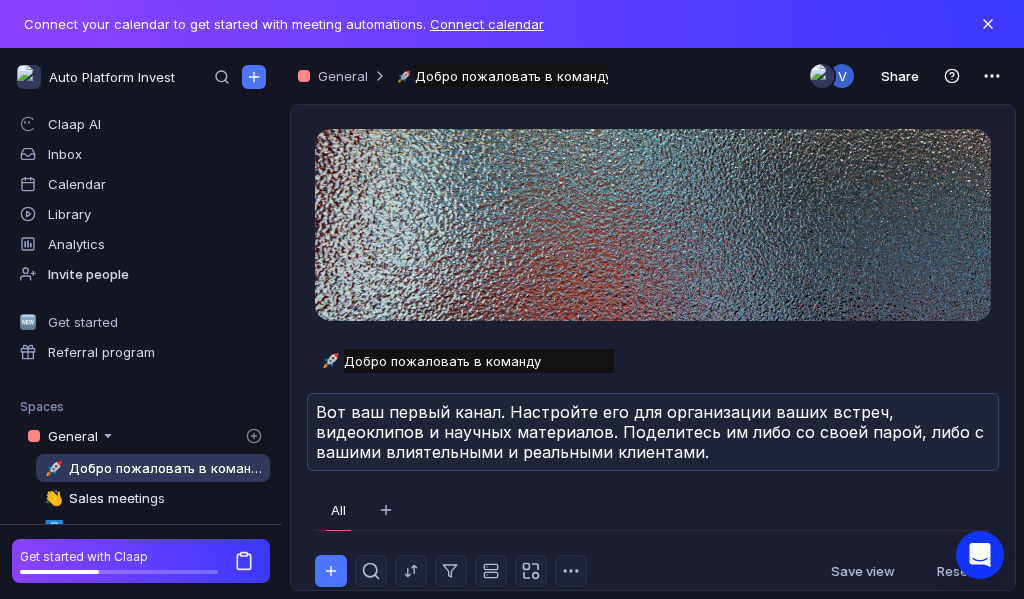 click on "Вот ваш первый канал. Настройте его для организации ваших встреч, видеоклипов и научных материалов. Поделитесь им либо со своей парой, либо с вашими влиятельными и реальными клиентами." at bounding box center (653, 432) 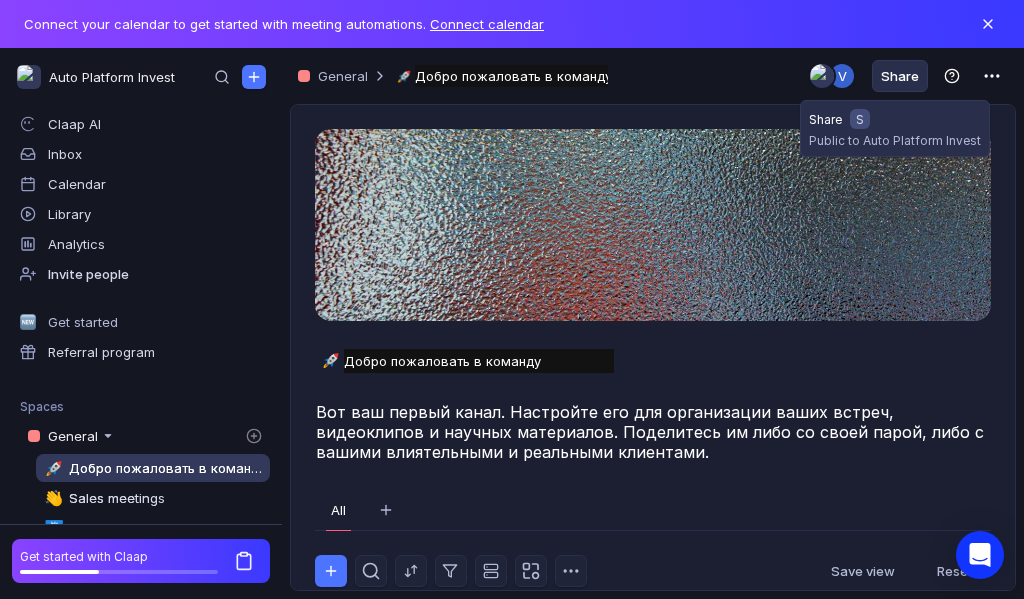 click on "Share" at bounding box center [900, 76] 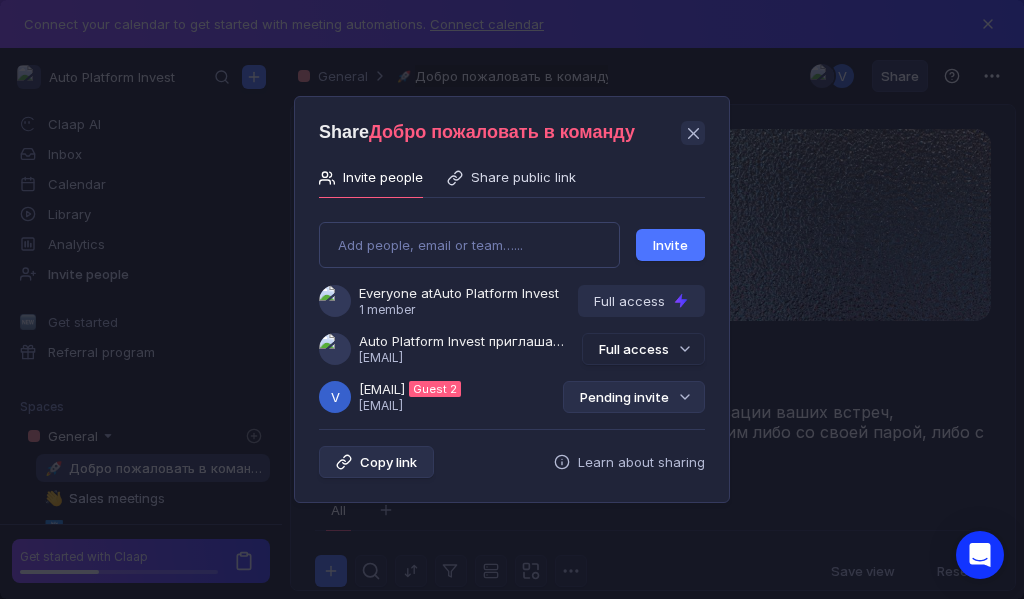 click on "Pending invite" at bounding box center (634, 397) 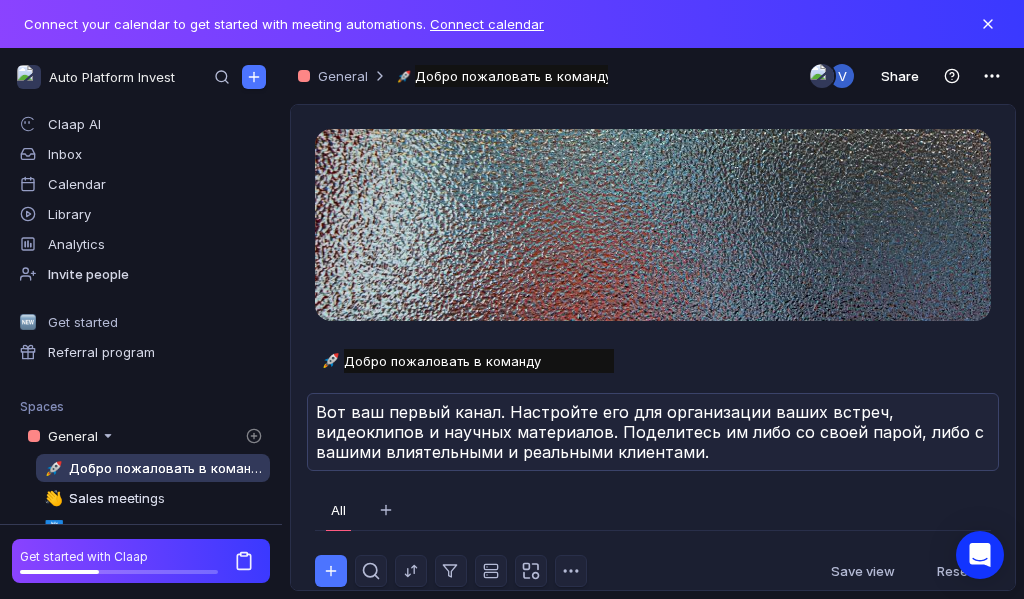 click on "Вот ваш первый канал. Настройте его для организации ваших встреч, видеоклипов и научных материалов. Поделитесь им либо со своей парой, либо с вашими влиятельными и реальными клиентами." at bounding box center (653, 432) 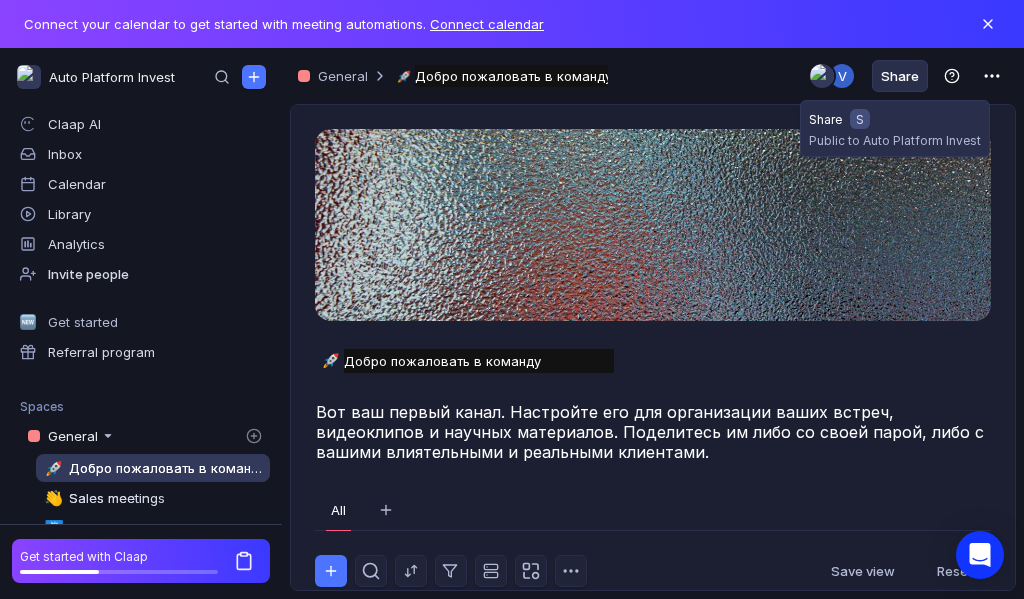 click on "Share" at bounding box center (900, 76) 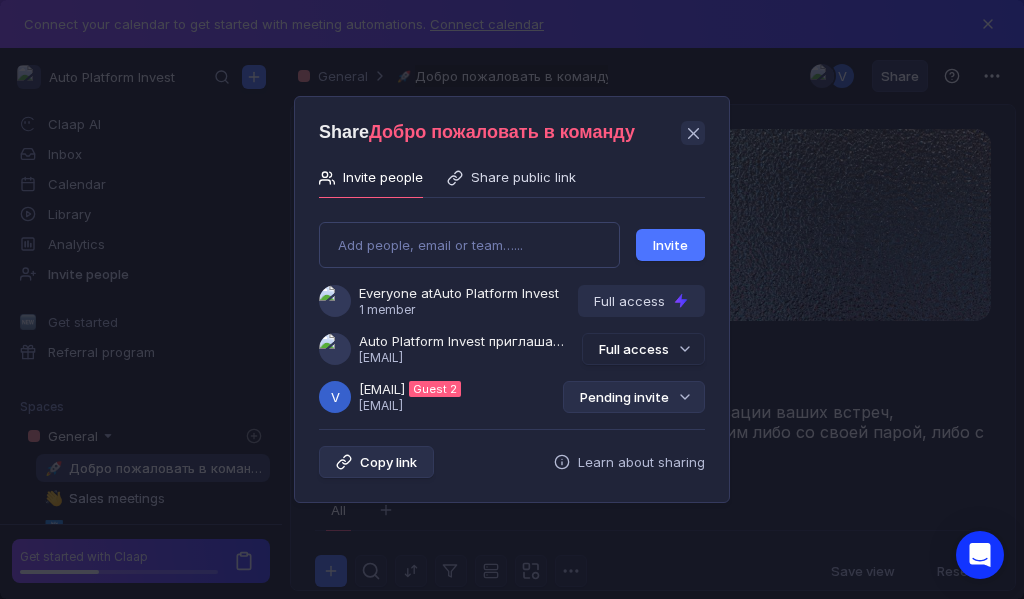 click at bounding box center (685, 397) 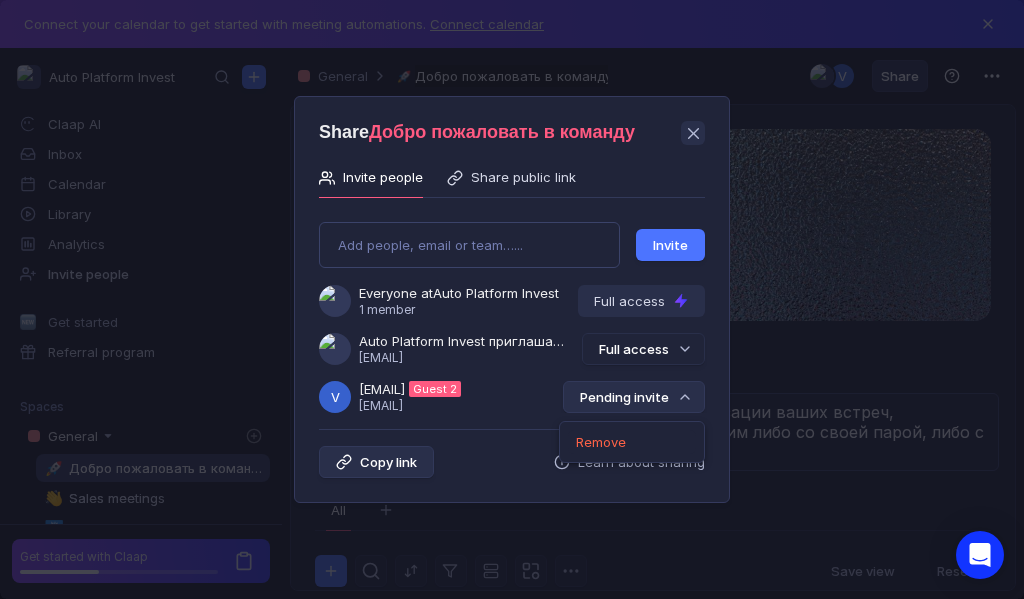click on "Вот ваш первый канал. Настройте его для организации ваших встреч, видеоклипов и научных материалов. Поделитесь им либо со своей парой, либо с вашими влиятельными и реальными клиентами." at bounding box center [653, 432] 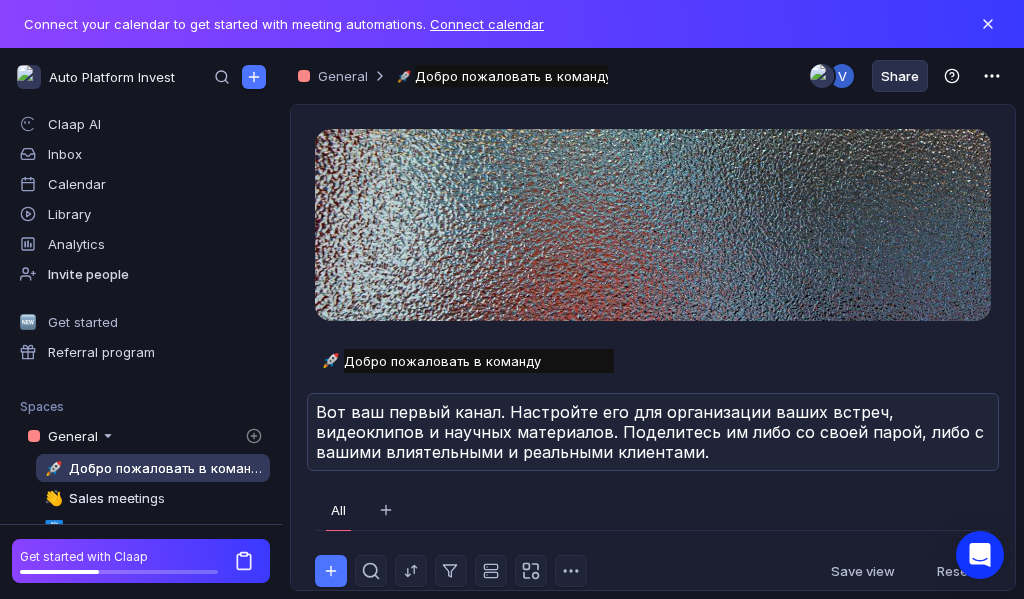 click on "Share" at bounding box center [900, 76] 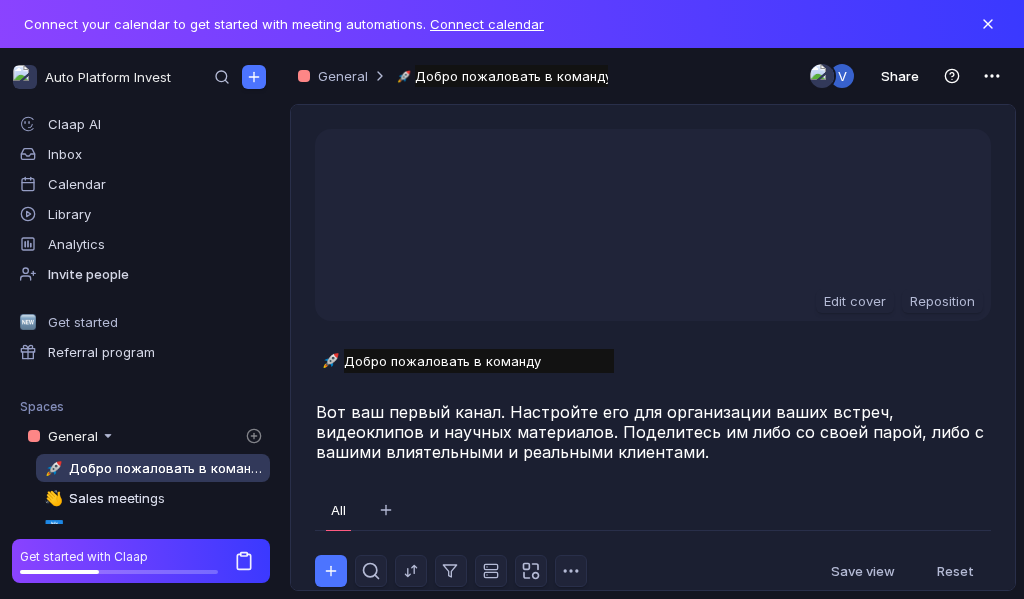 scroll, scrollTop: 0, scrollLeft: 0, axis: both 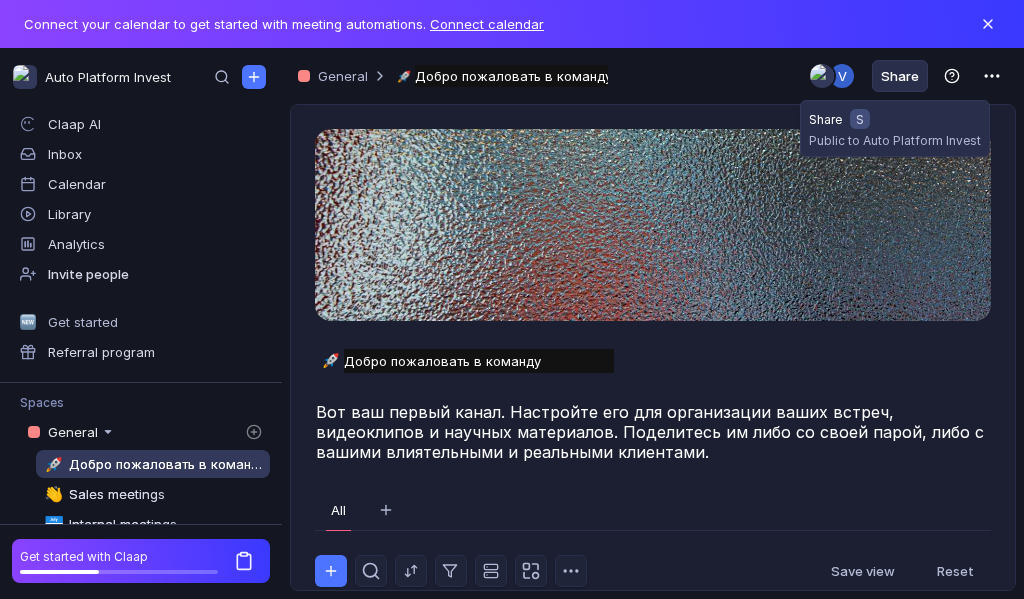click on "Share" at bounding box center [900, 76] 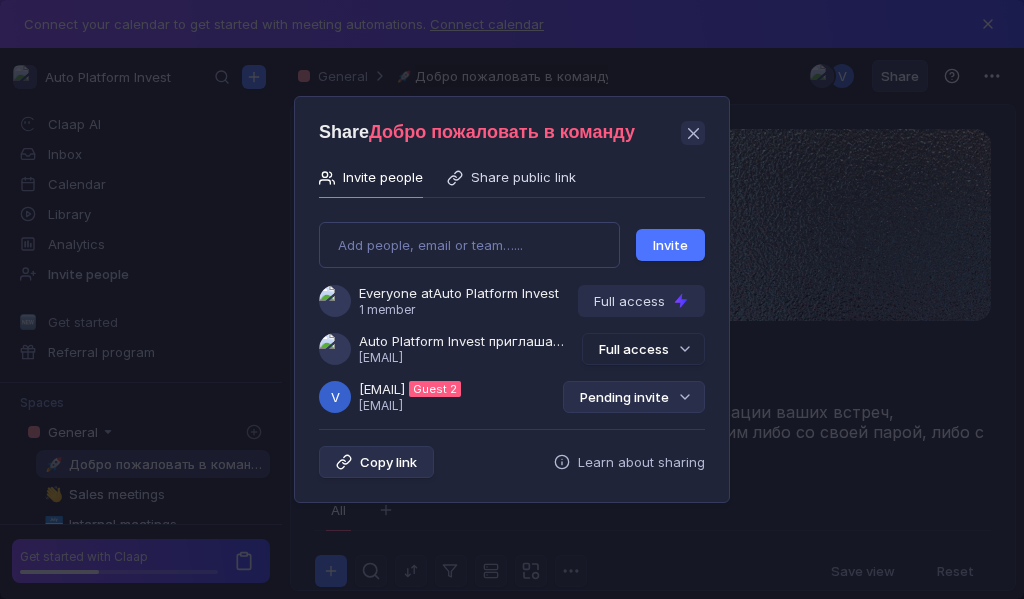 click on "Pending invite" at bounding box center (634, 397) 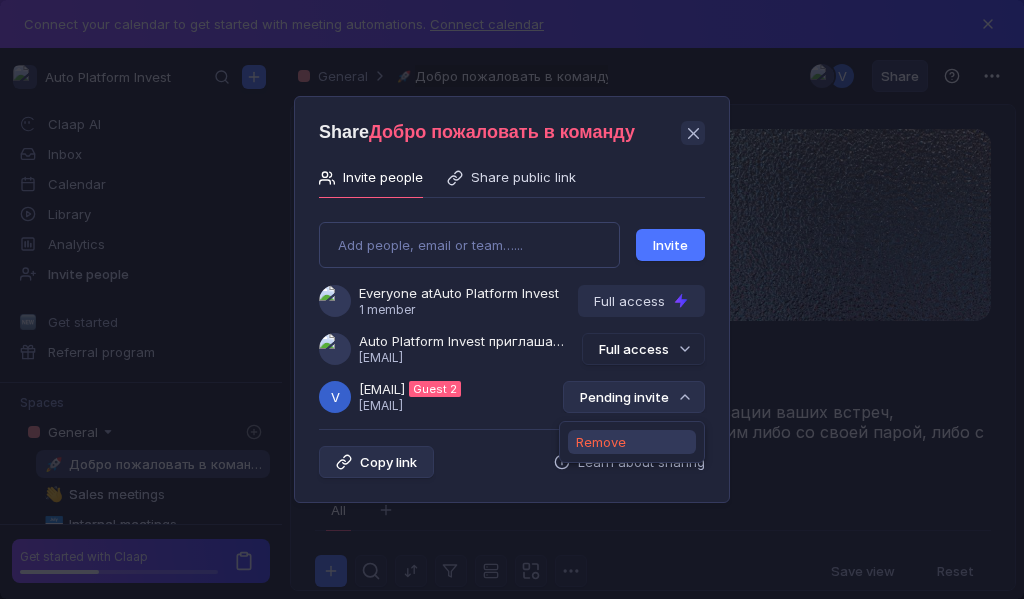 click on "Remove" at bounding box center [601, 442] 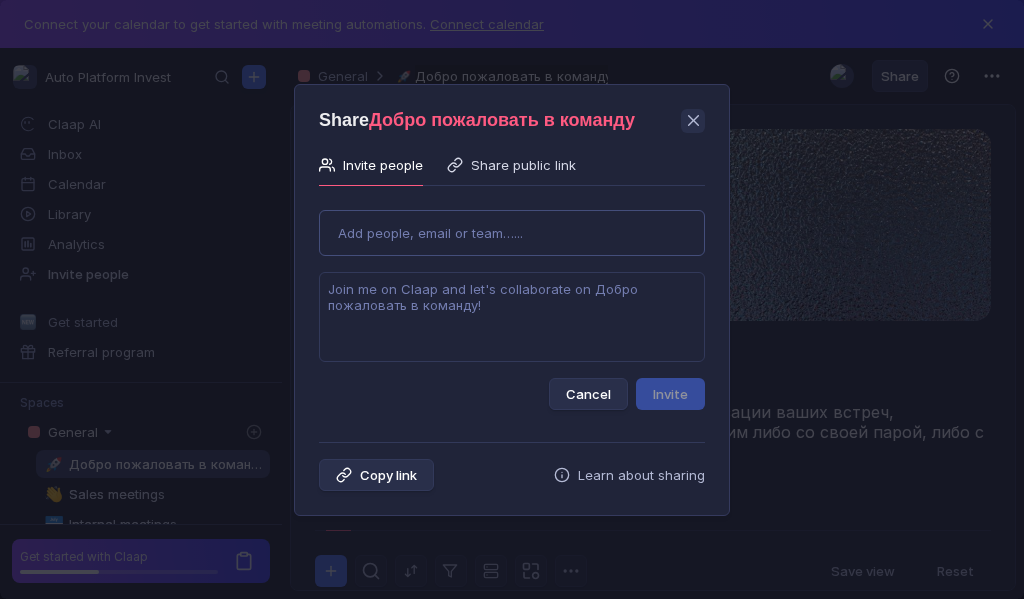 click on "Use Up and Down to choose options, press Enter to select the currently focused option, press Escape to exit the menu, press Tab to select the option and exit the menu. Add people, email or team…... Cancel Invite" at bounding box center [512, 302] 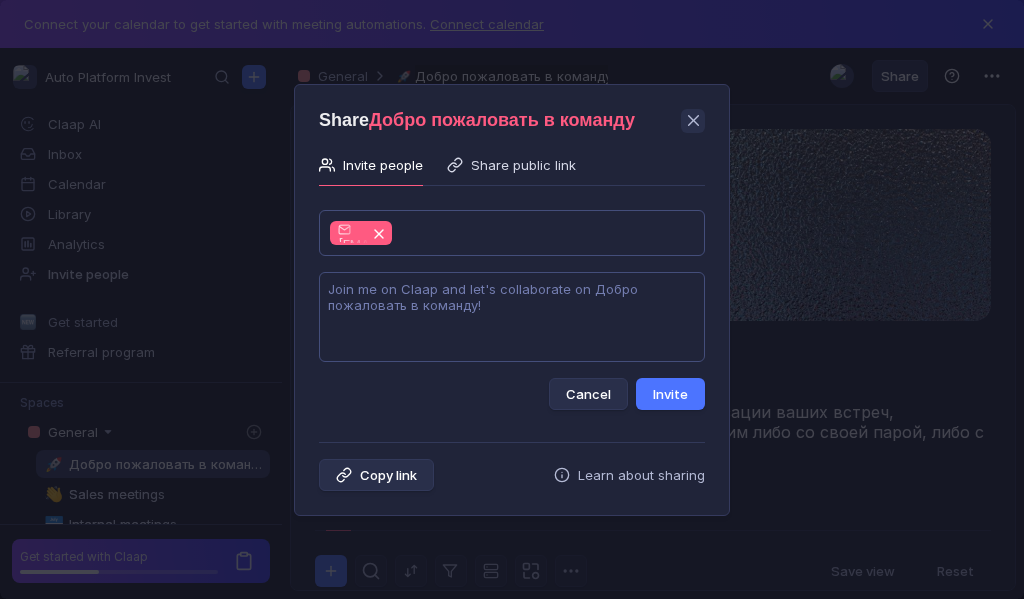 click at bounding box center (512, 317) 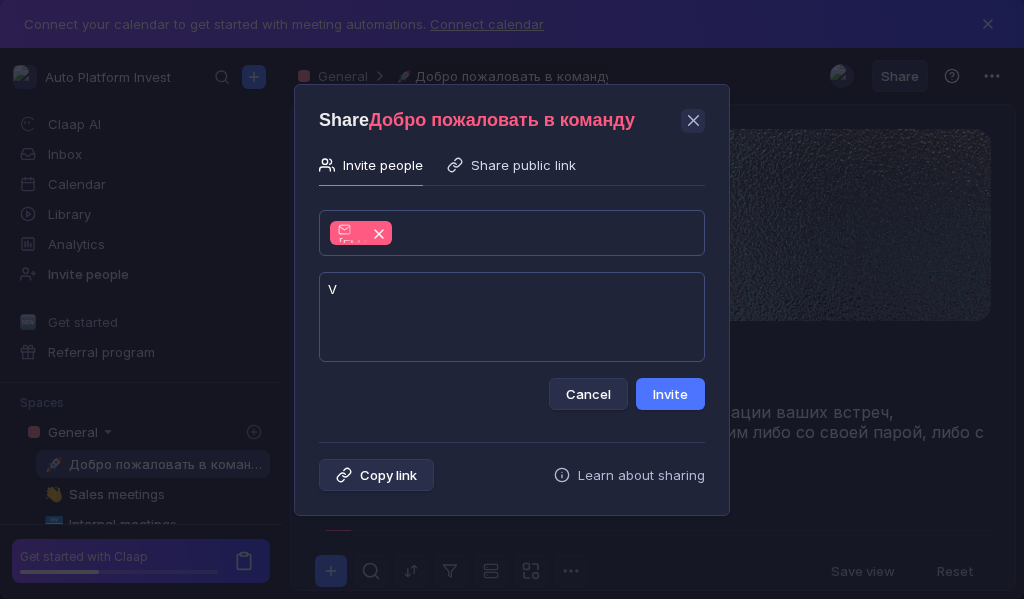 click on "V" at bounding box center [512, 317] 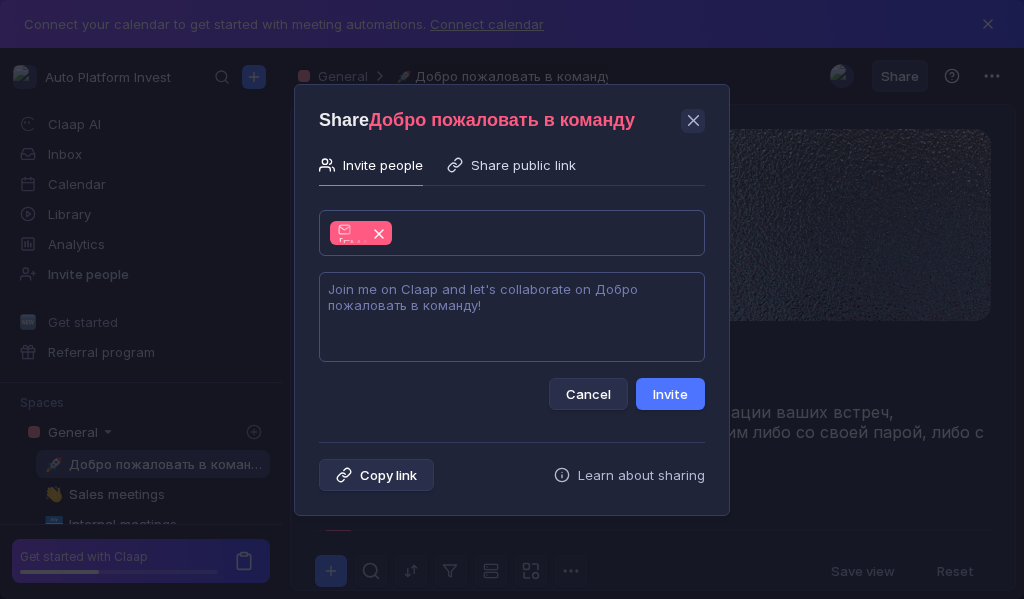 click at bounding box center (512, 317) 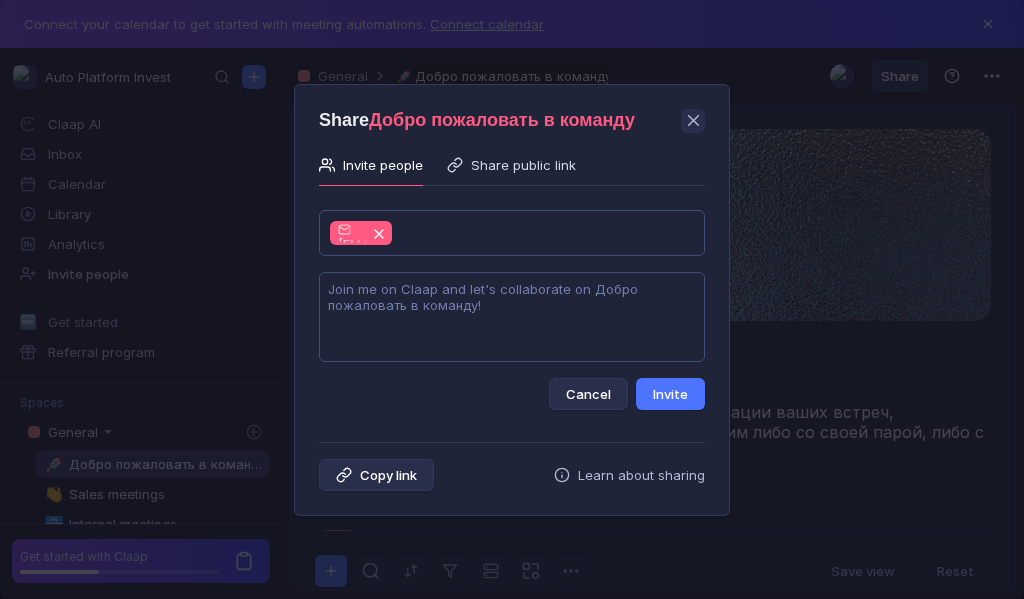 click at bounding box center (512, 317) 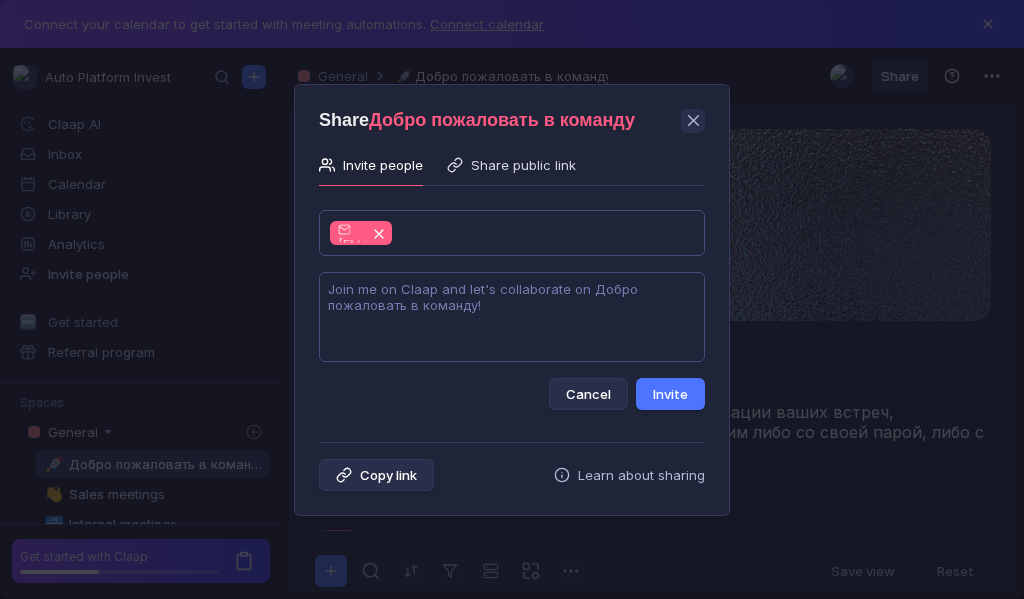 click at bounding box center (512, 317) 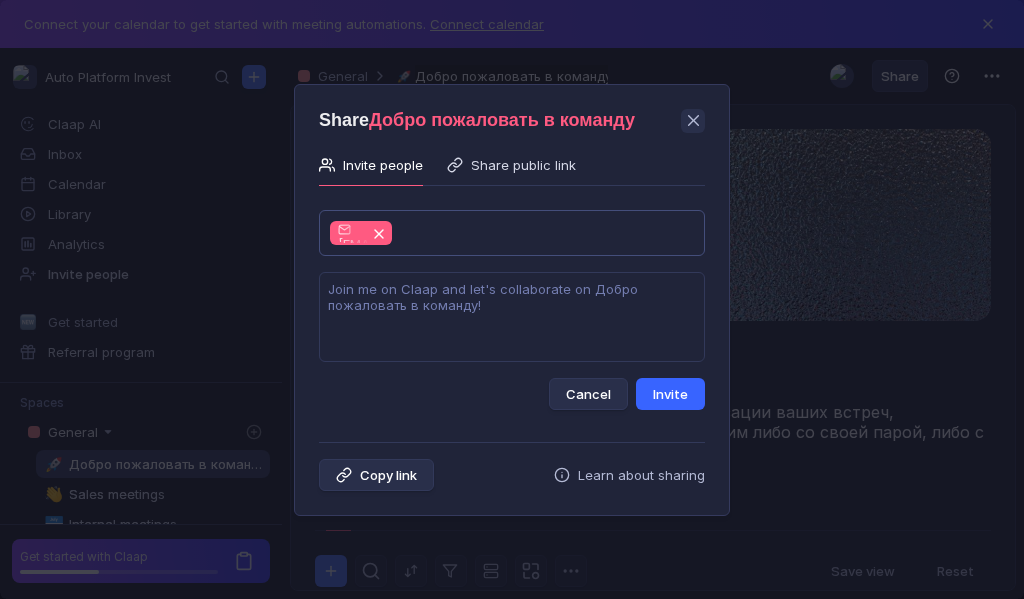click on "Invite" at bounding box center (670, 394) 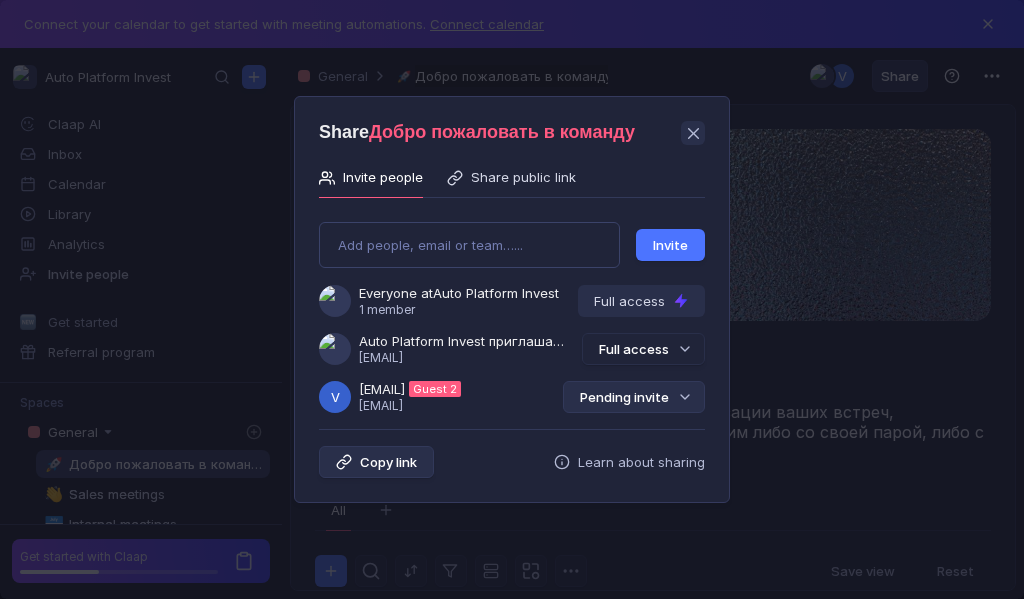 click on "Pending invite" at bounding box center [634, 397] 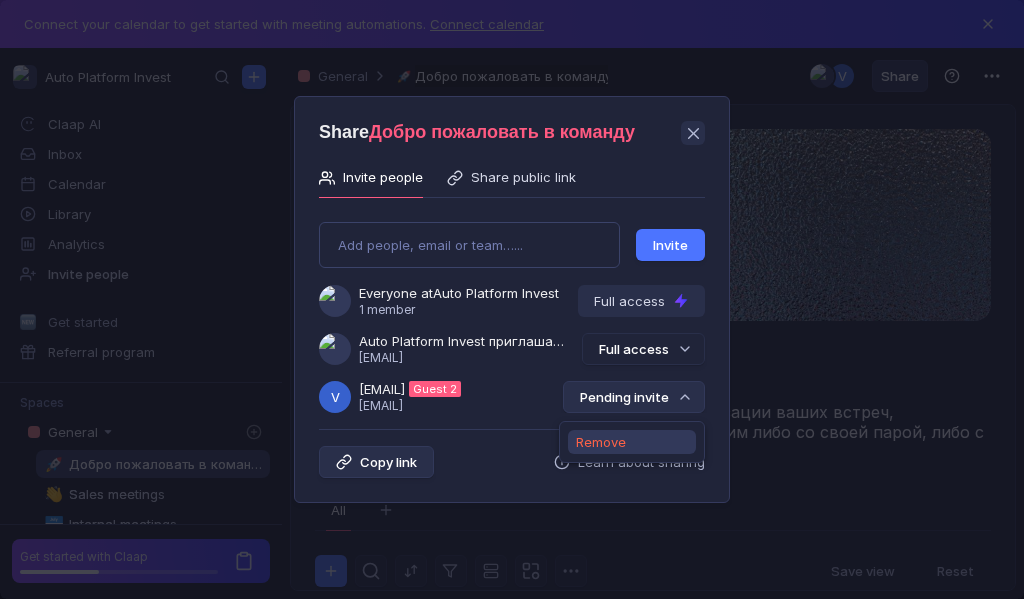 click on "Remove" at bounding box center (601, 442) 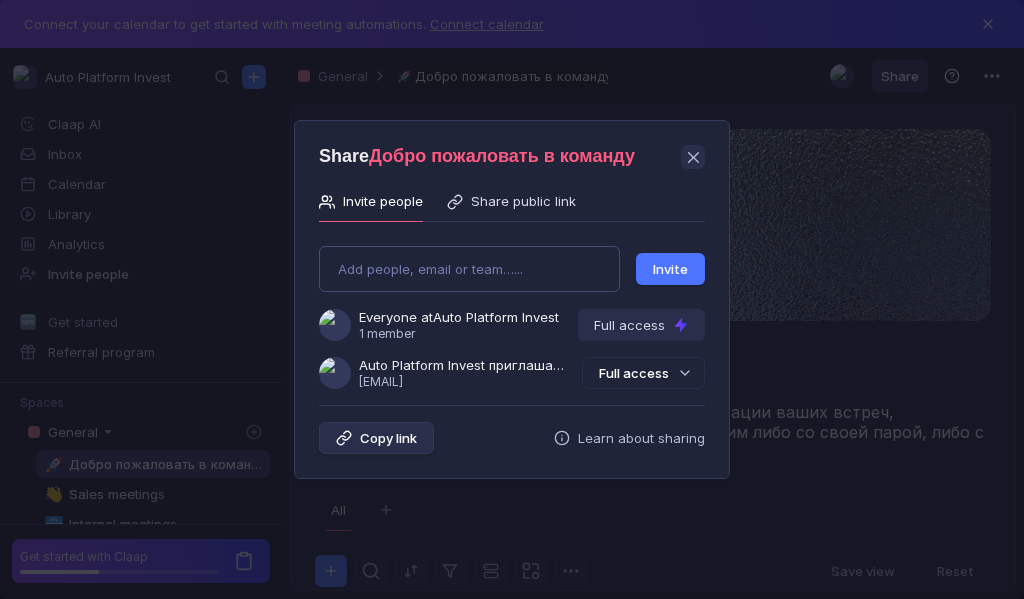 click on "Add people, email or team…... Invite Everyone at Auto Platform Invest 1 member Full access Auto Platform Invest приглашает Вас в команду [EMAIL] Full access" at bounding box center (512, 309) 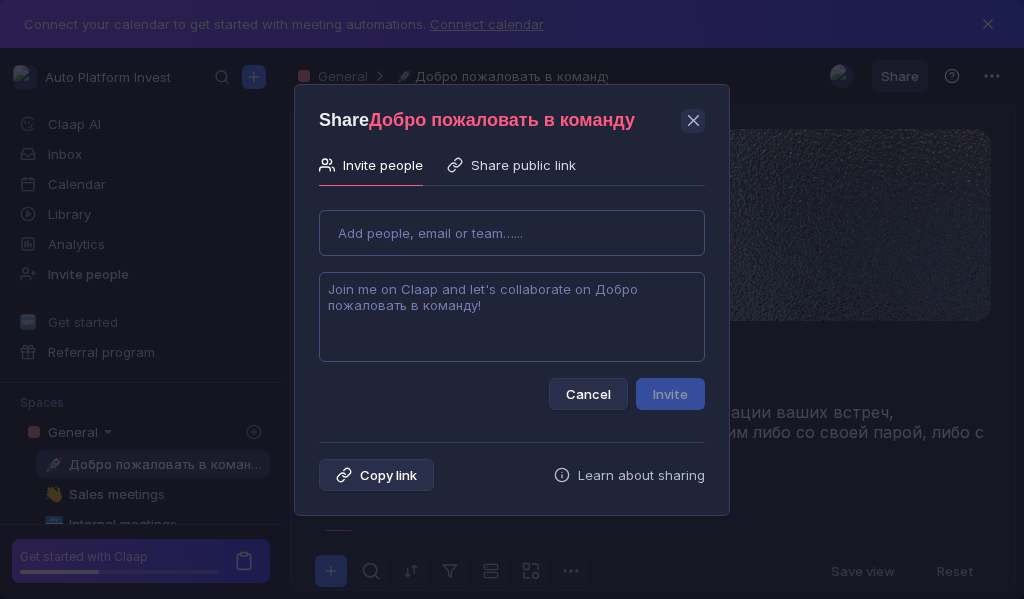 click at bounding box center [512, 317] 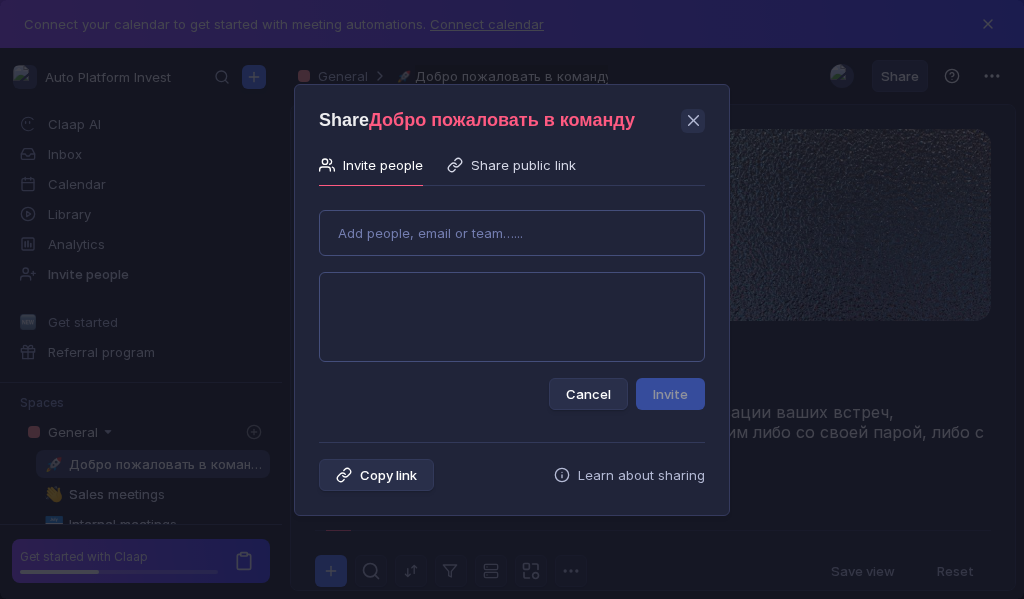 type 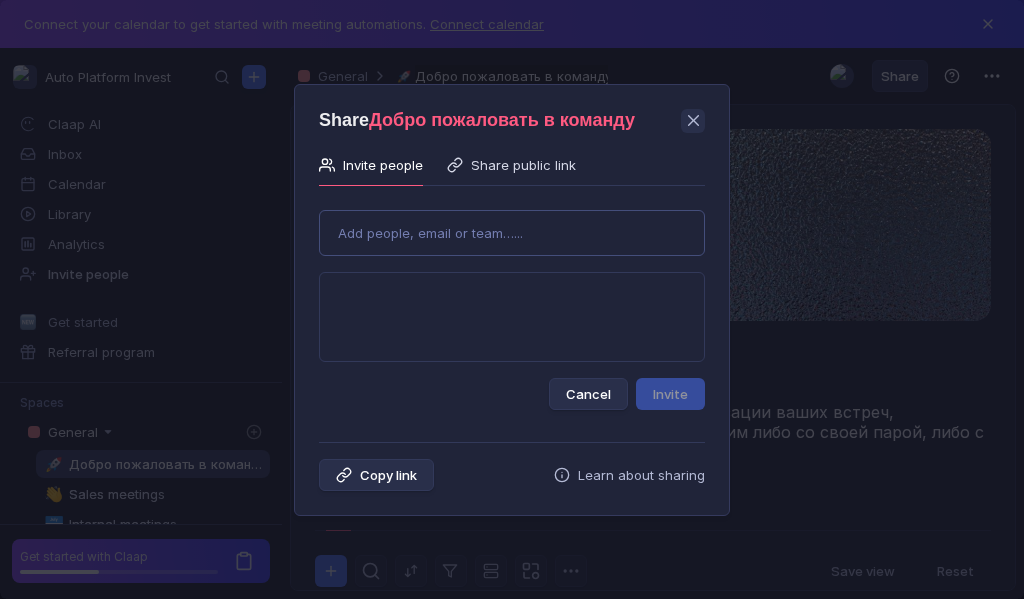 click on "Add people, email or team…..." at bounding box center (512, 233) 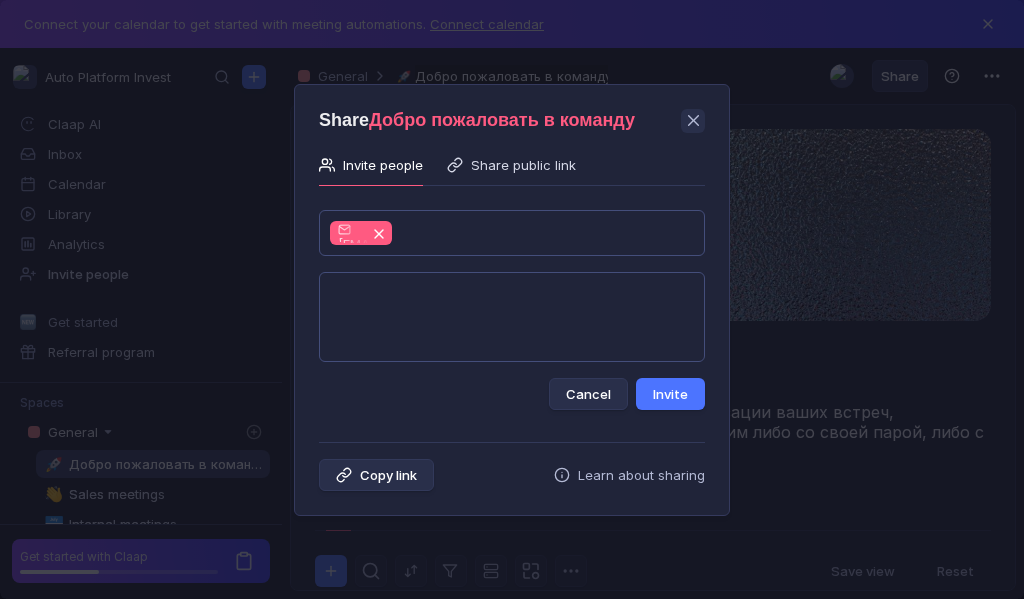 click at bounding box center [512, 317] 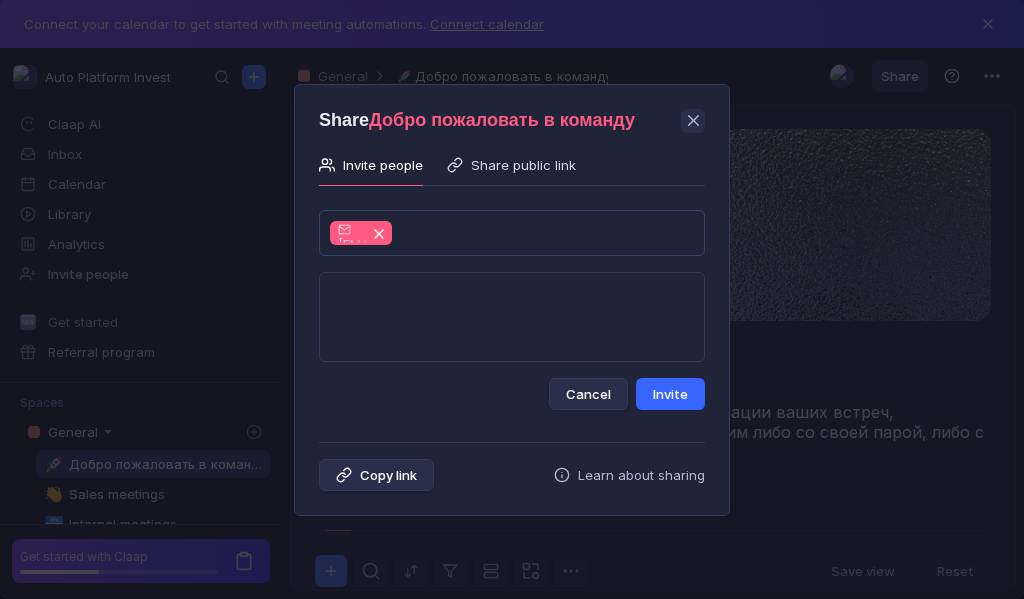 click on "Invite" at bounding box center [670, 394] 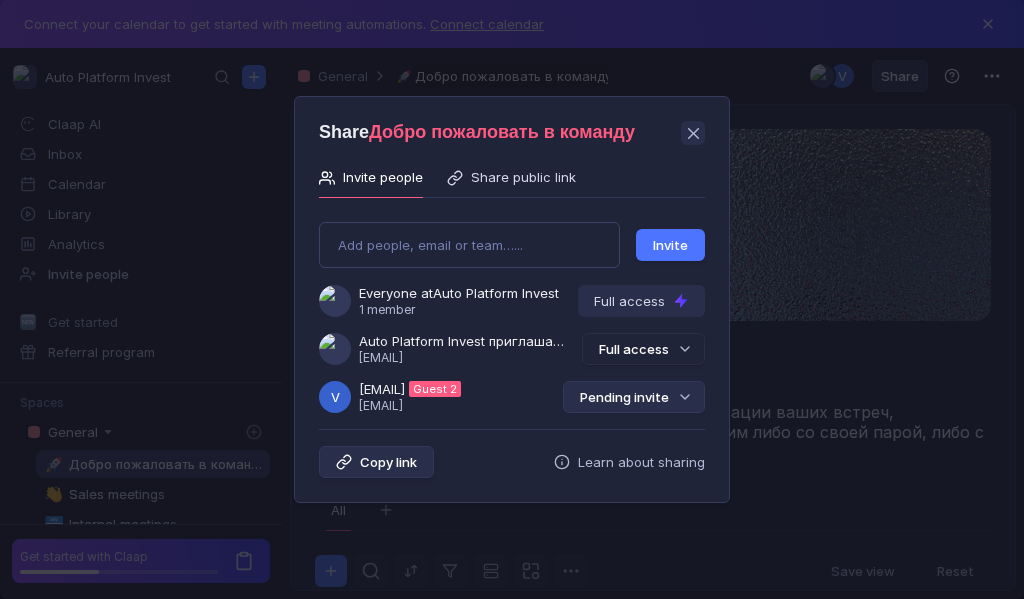 click on "Pending invite" at bounding box center [634, 397] 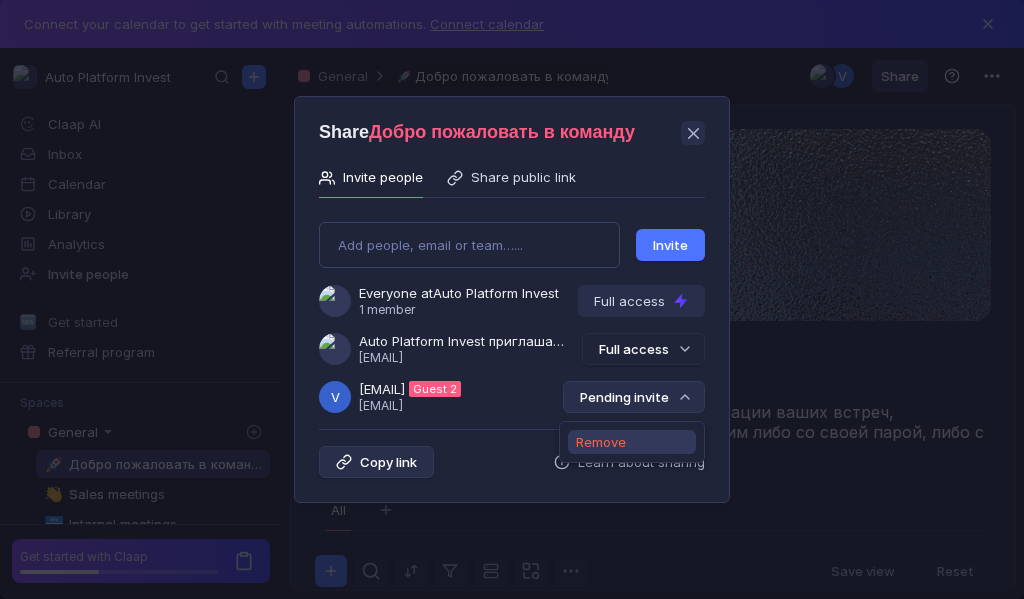 click on "Remove" at bounding box center [632, 442] 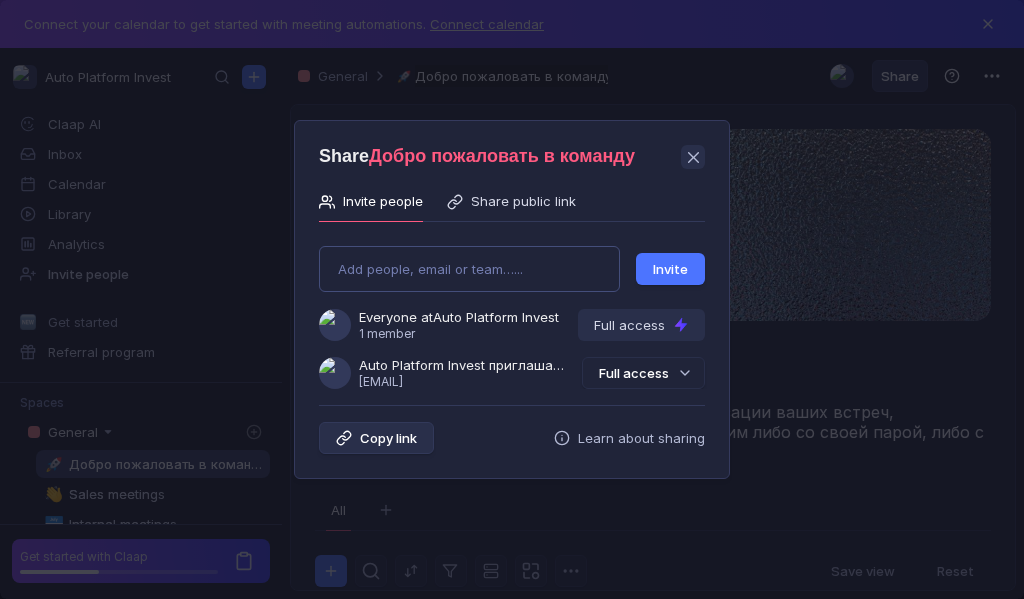click on "Add people, email or team…... Invite Everyone at Auto Platform Invest 1 member Full access Auto Platform Invest приглашает Вас в команду [EMAIL] Full access" at bounding box center (512, 309) 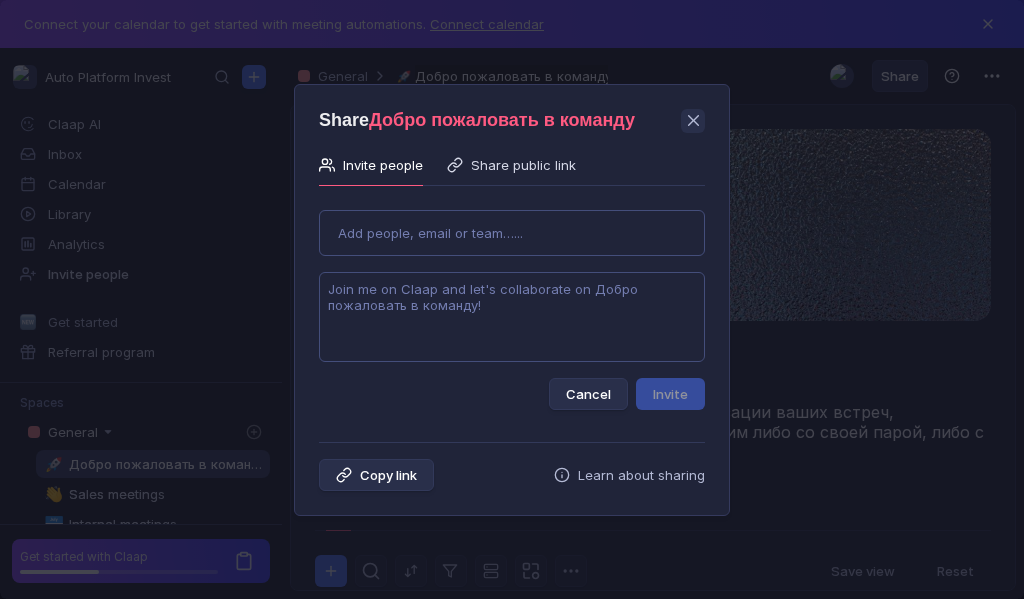 click at bounding box center (512, 317) 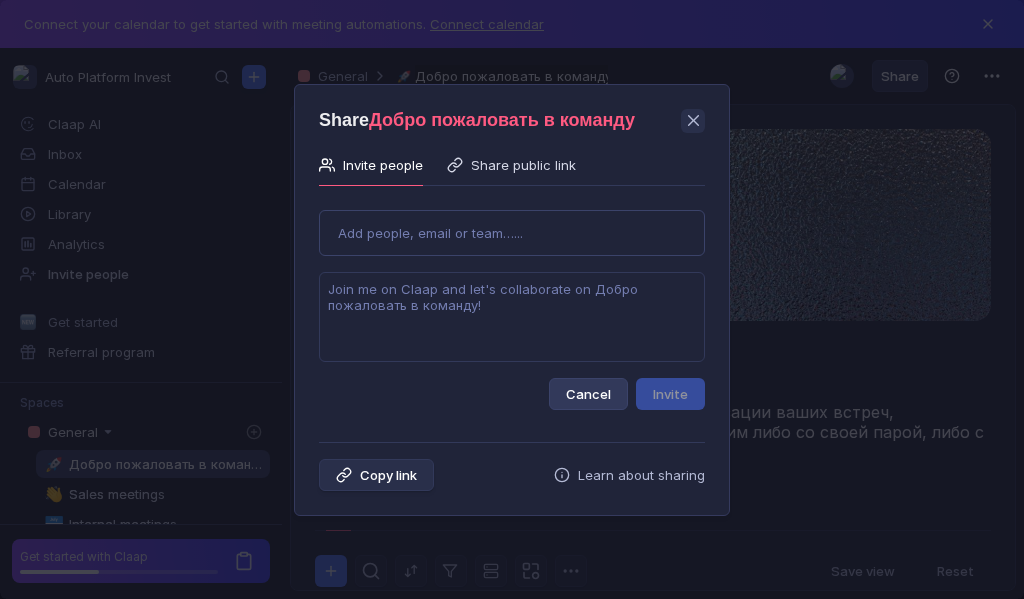 click on "Cancel" at bounding box center (588, 394) 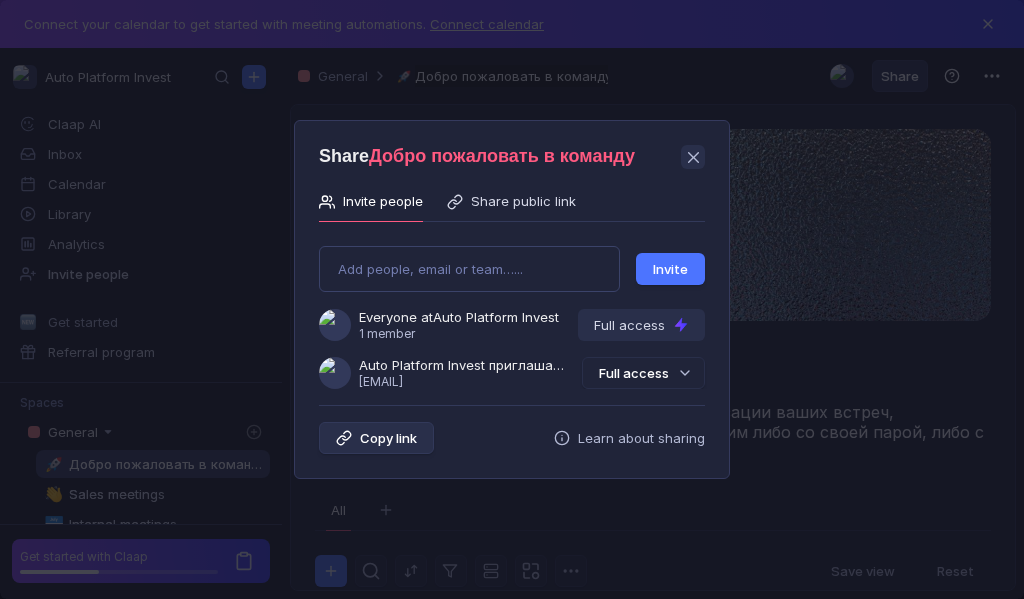 click on "Share  Добро пожаловать в команду Invite people Share public link Add people, email or team…... Invite Everyone at  Auto Platform Invest 1 member Full access Auto Platform Invest   приглашает Вас в команду olegtinkoff591@gmail.com Full access Copy link Learn about sharing" at bounding box center [512, 299] 